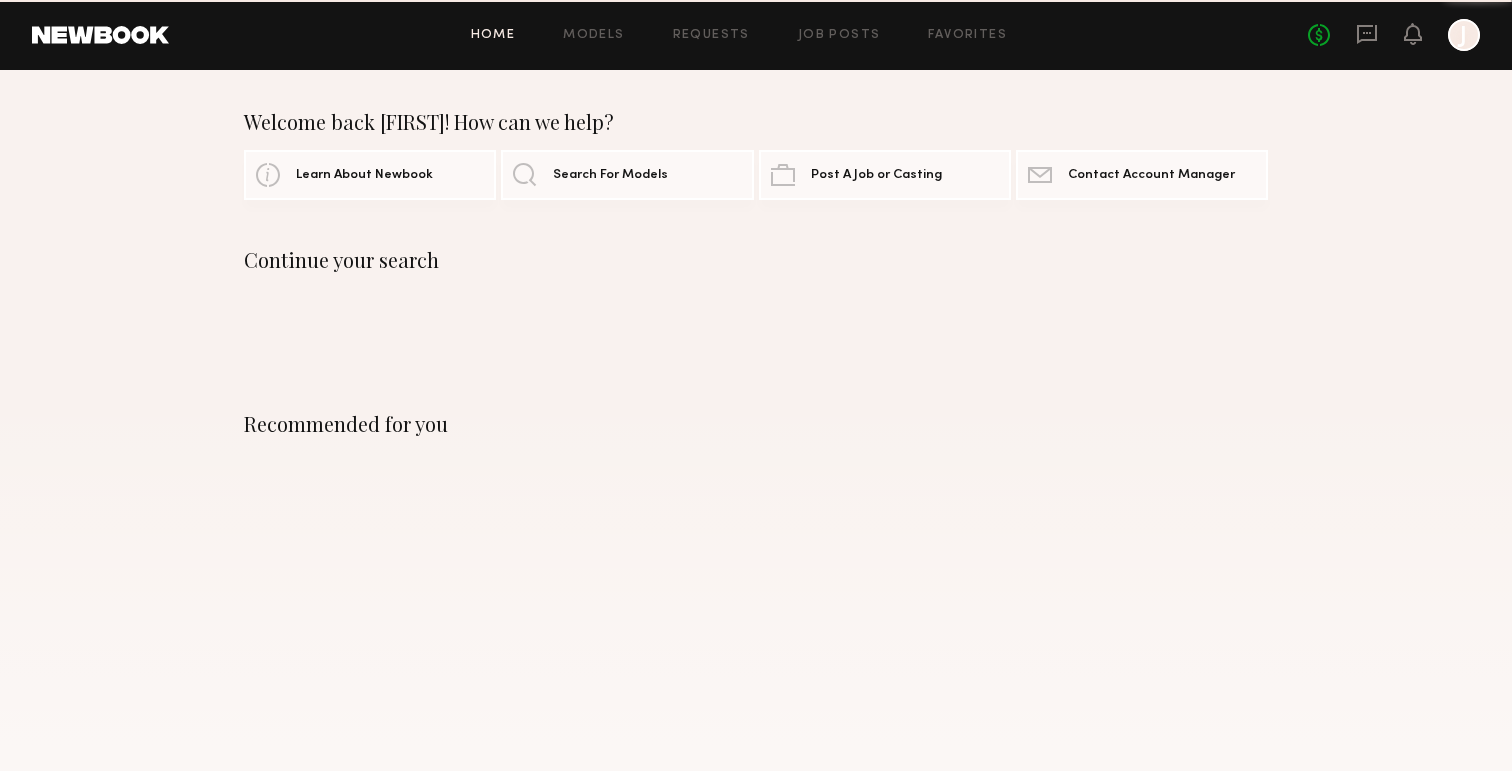 scroll, scrollTop: 0, scrollLeft: 0, axis: both 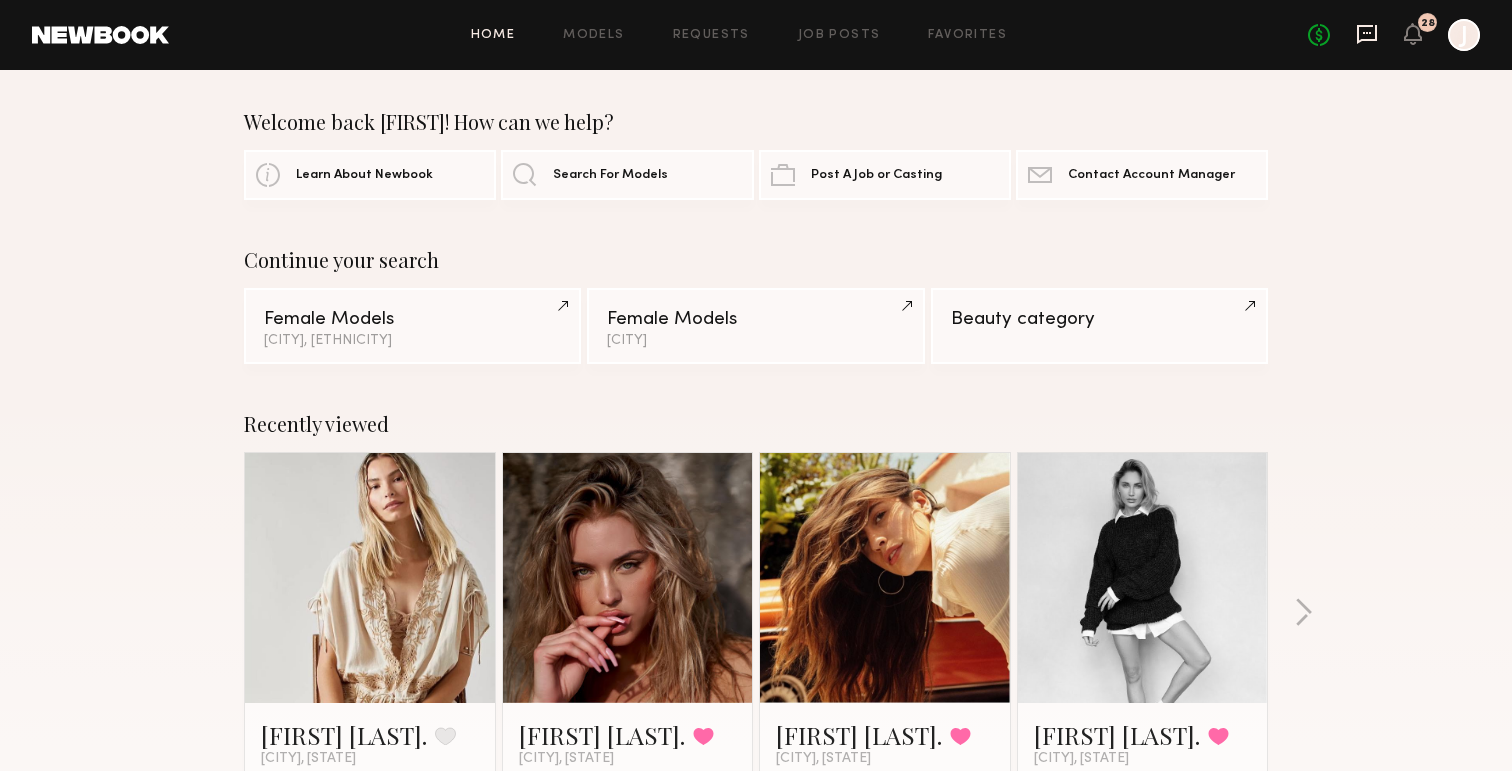 click 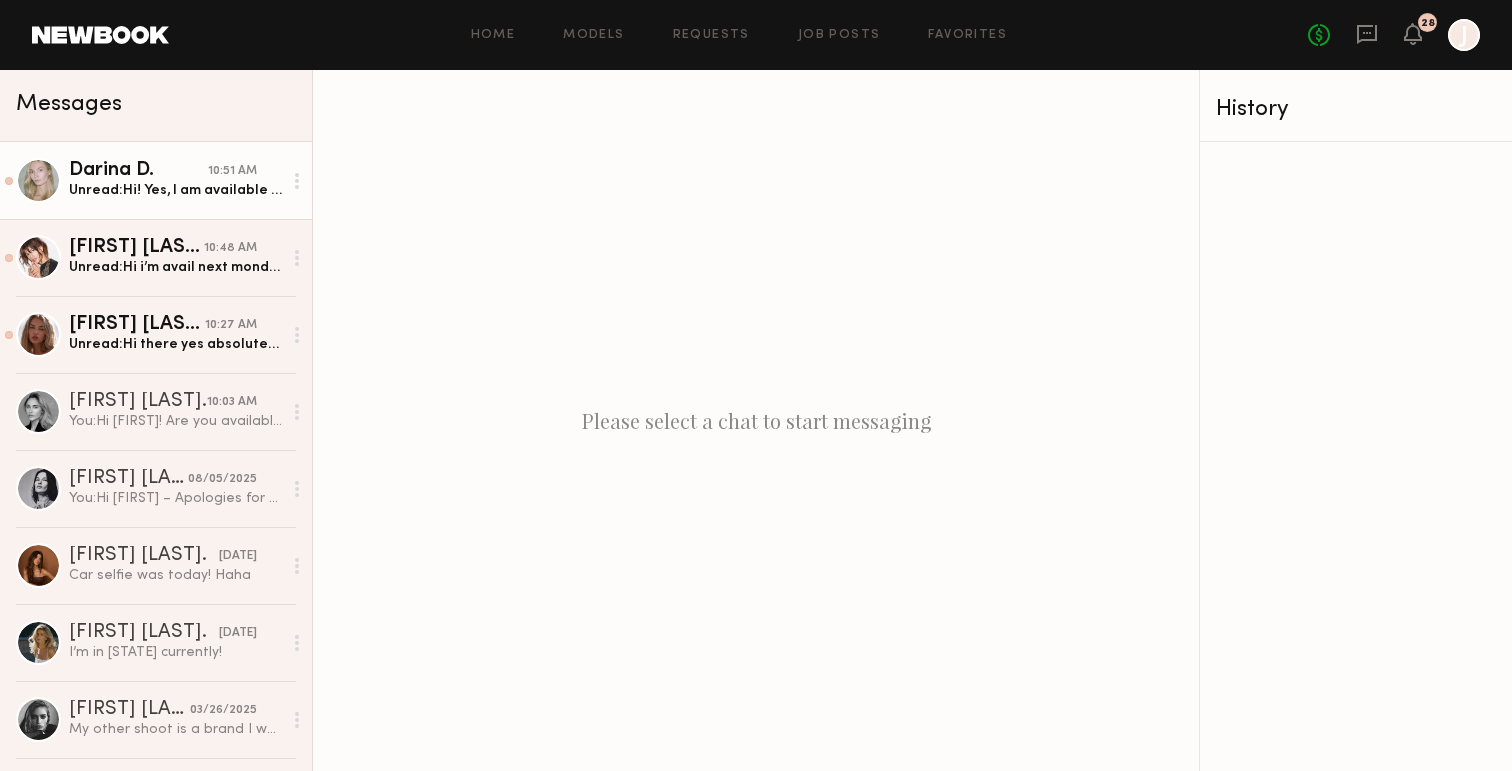 click on "10:51 AM" 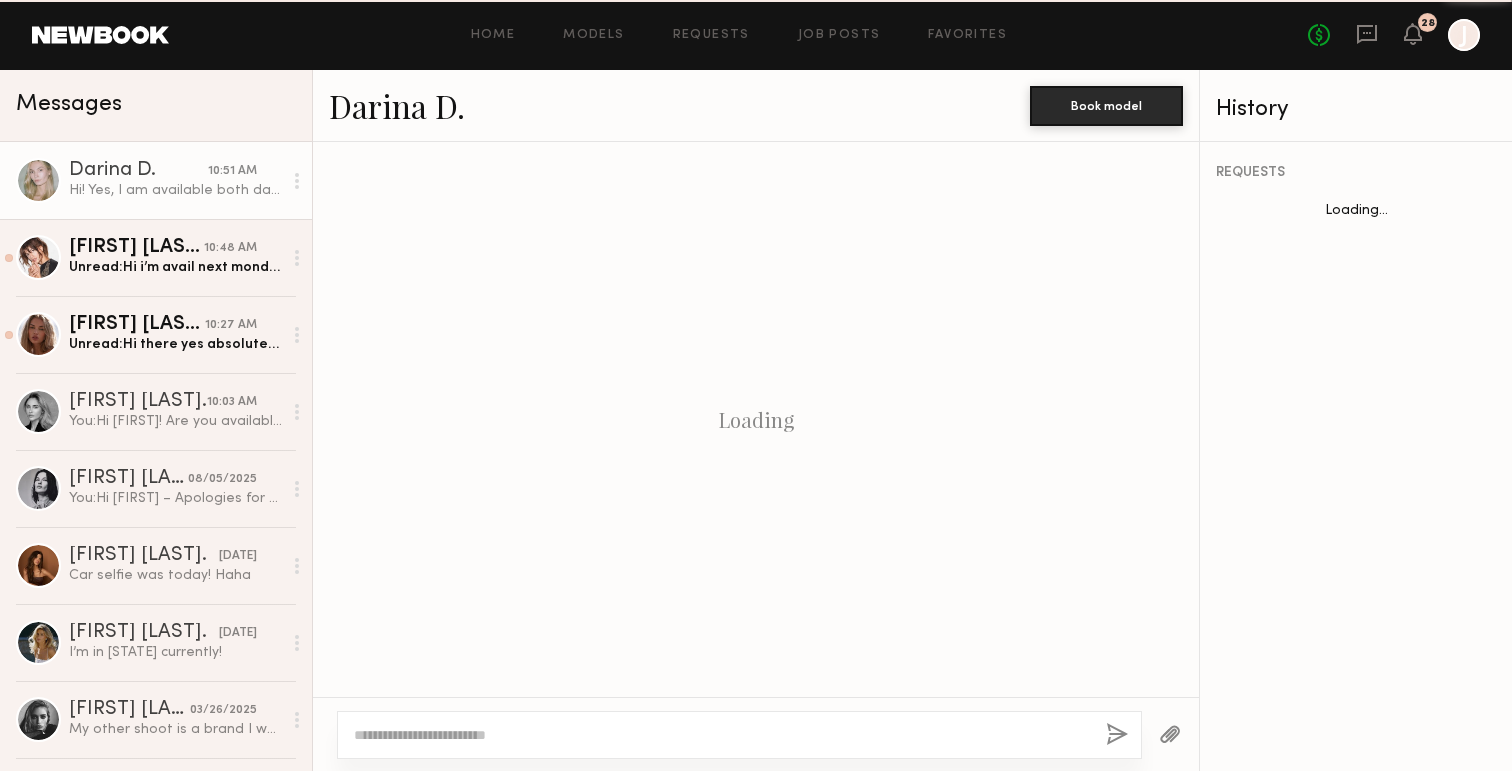 scroll, scrollTop: 923, scrollLeft: 0, axis: vertical 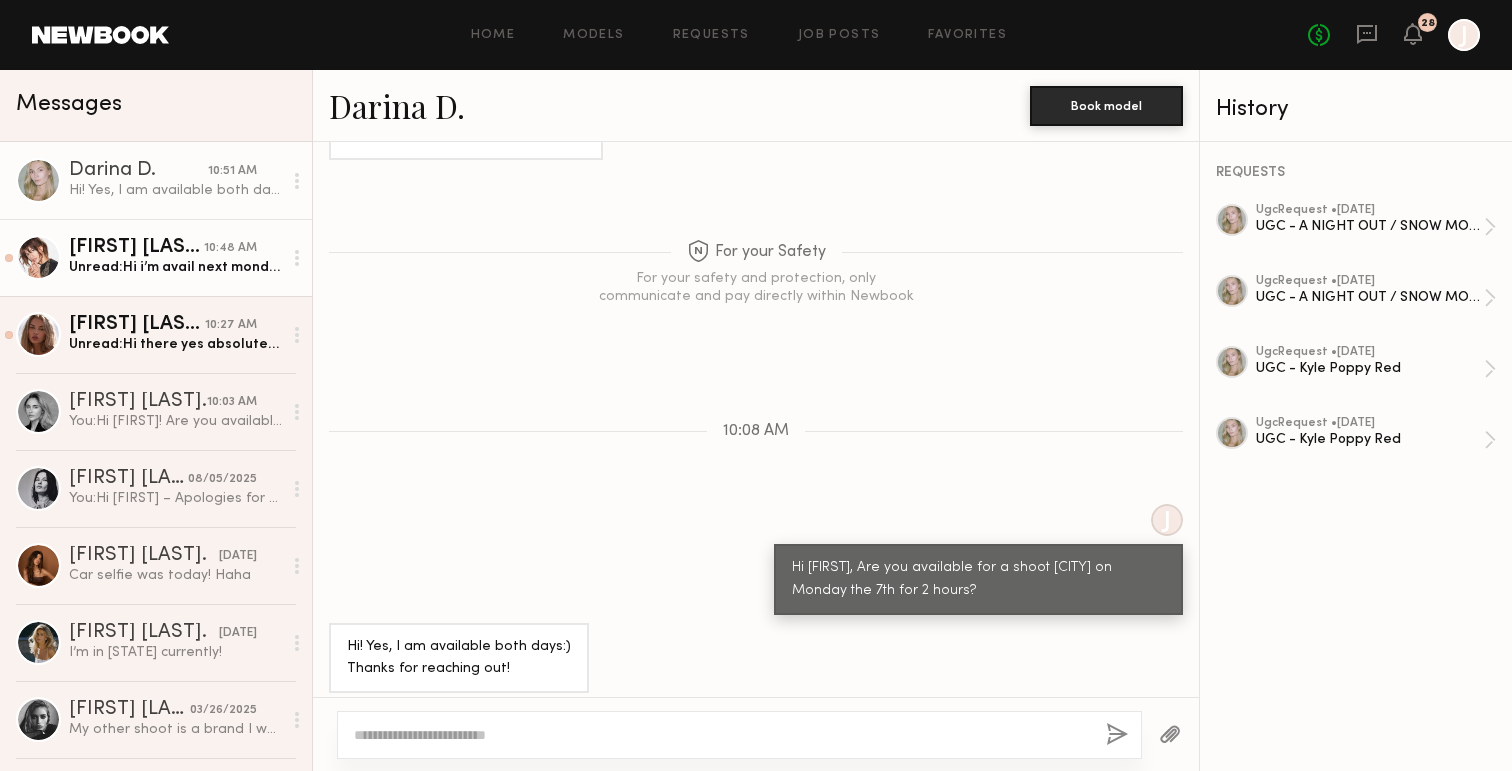 click on "[FIRST] [LAST] 10:48 AM Unread: Hi i’m avail next monday. just want to give you a heads up im 5 mo pregnant so i understand if that doesn’t work out." 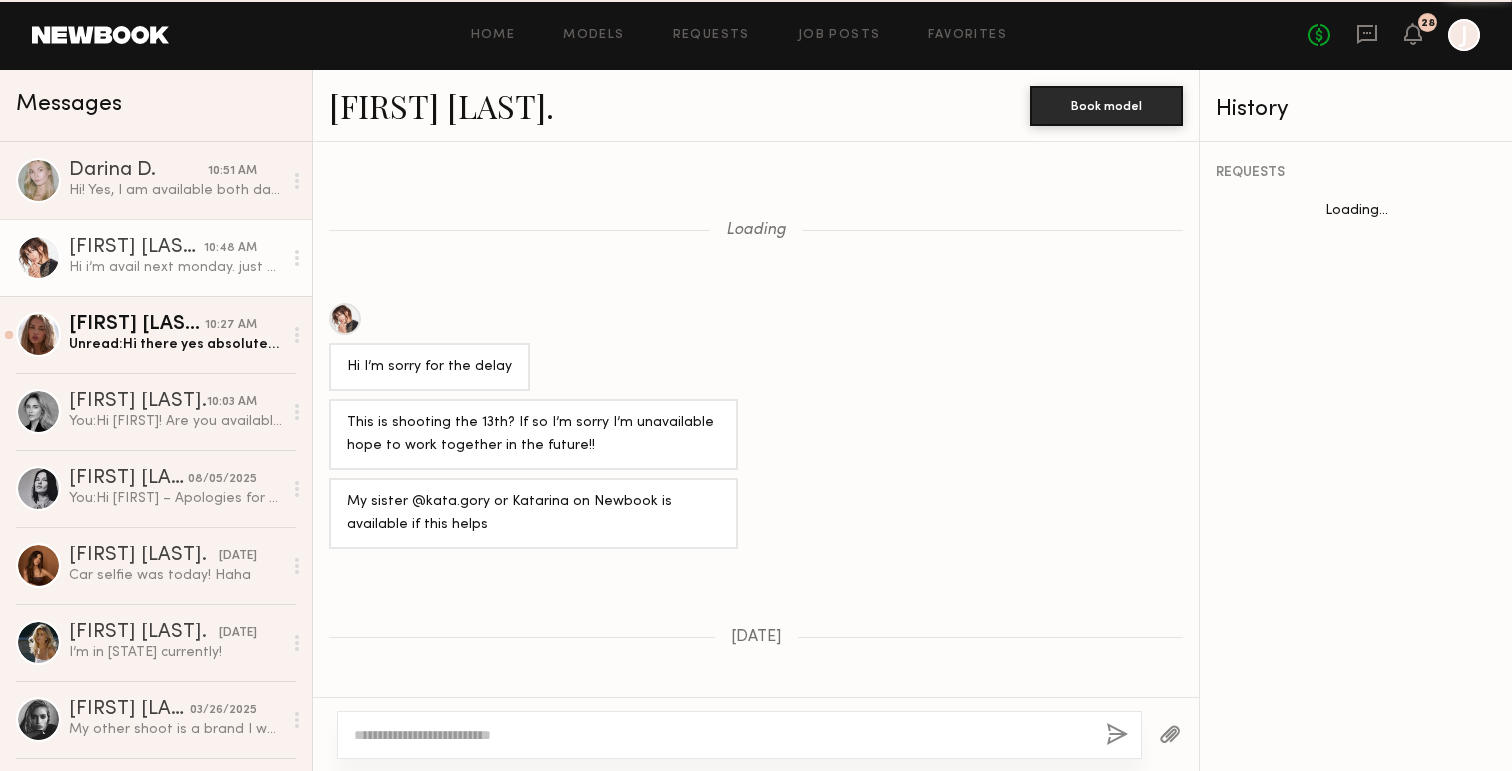 scroll, scrollTop: 1483, scrollLeft: 0, axis: vertical 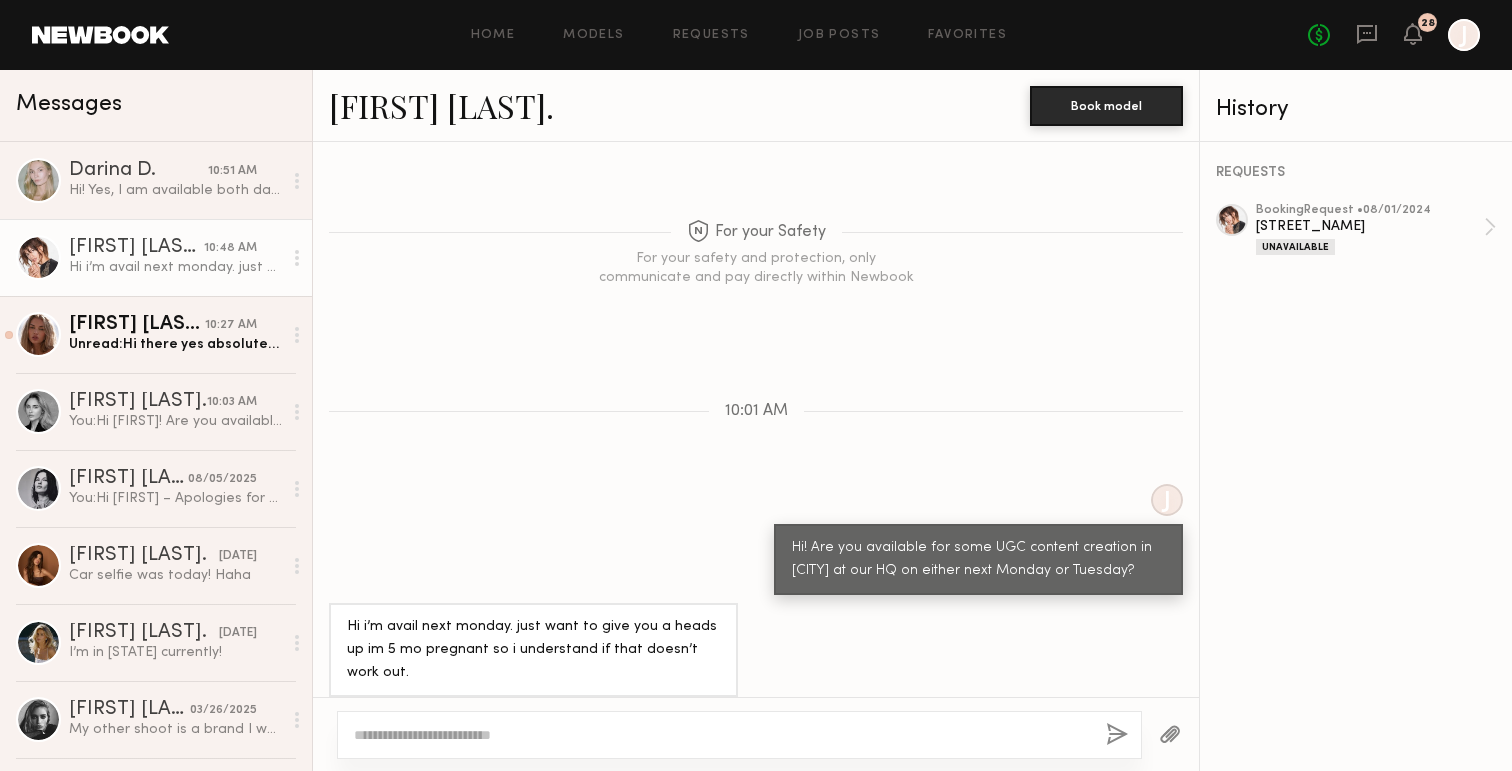 click on "[FIRST] [LAST] 10:48 AM Hi i’m avail next monday. just want to give you a heads up im 5 mo pregnant so i understand if that doesn’t work out." 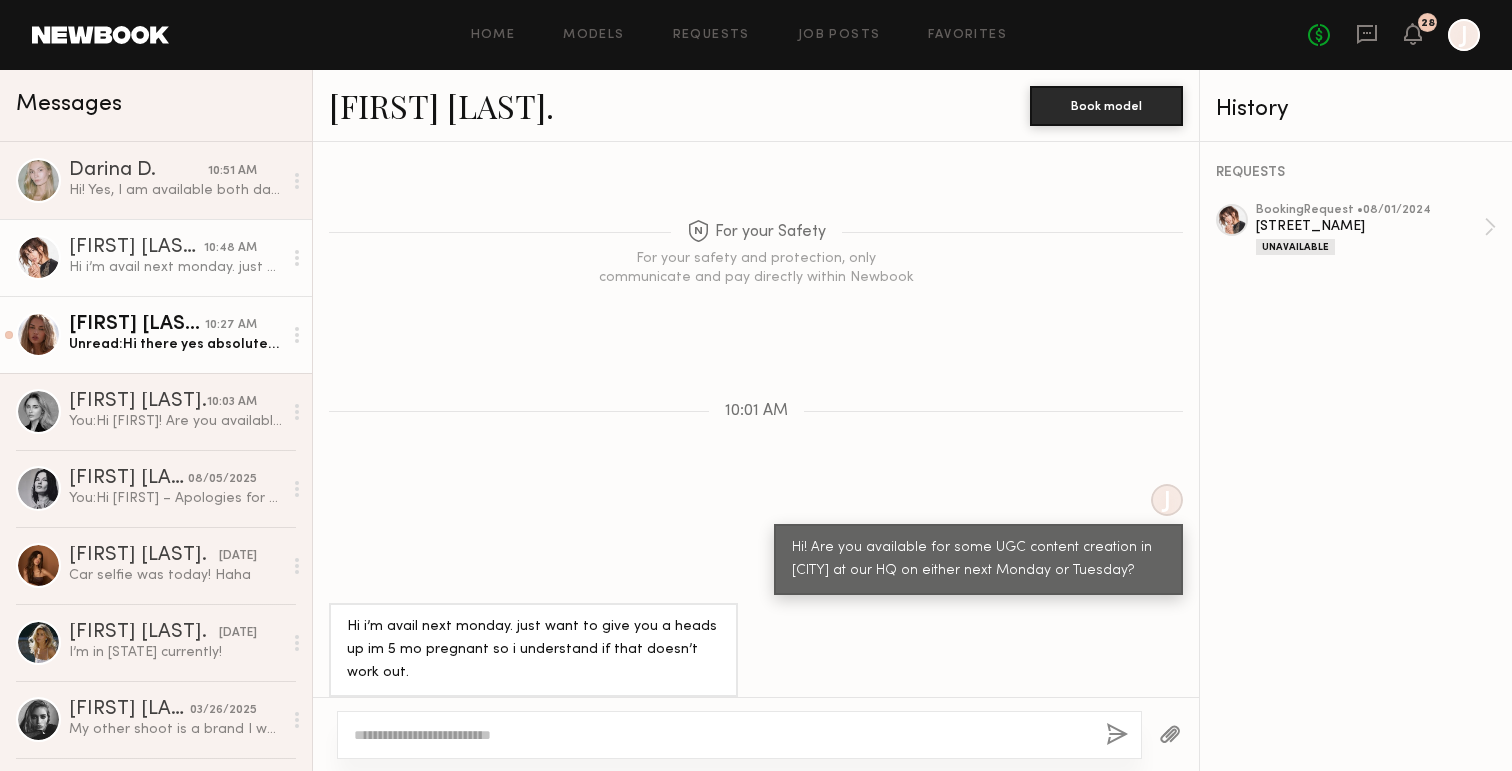 click on "[FIRST] [LAST]." 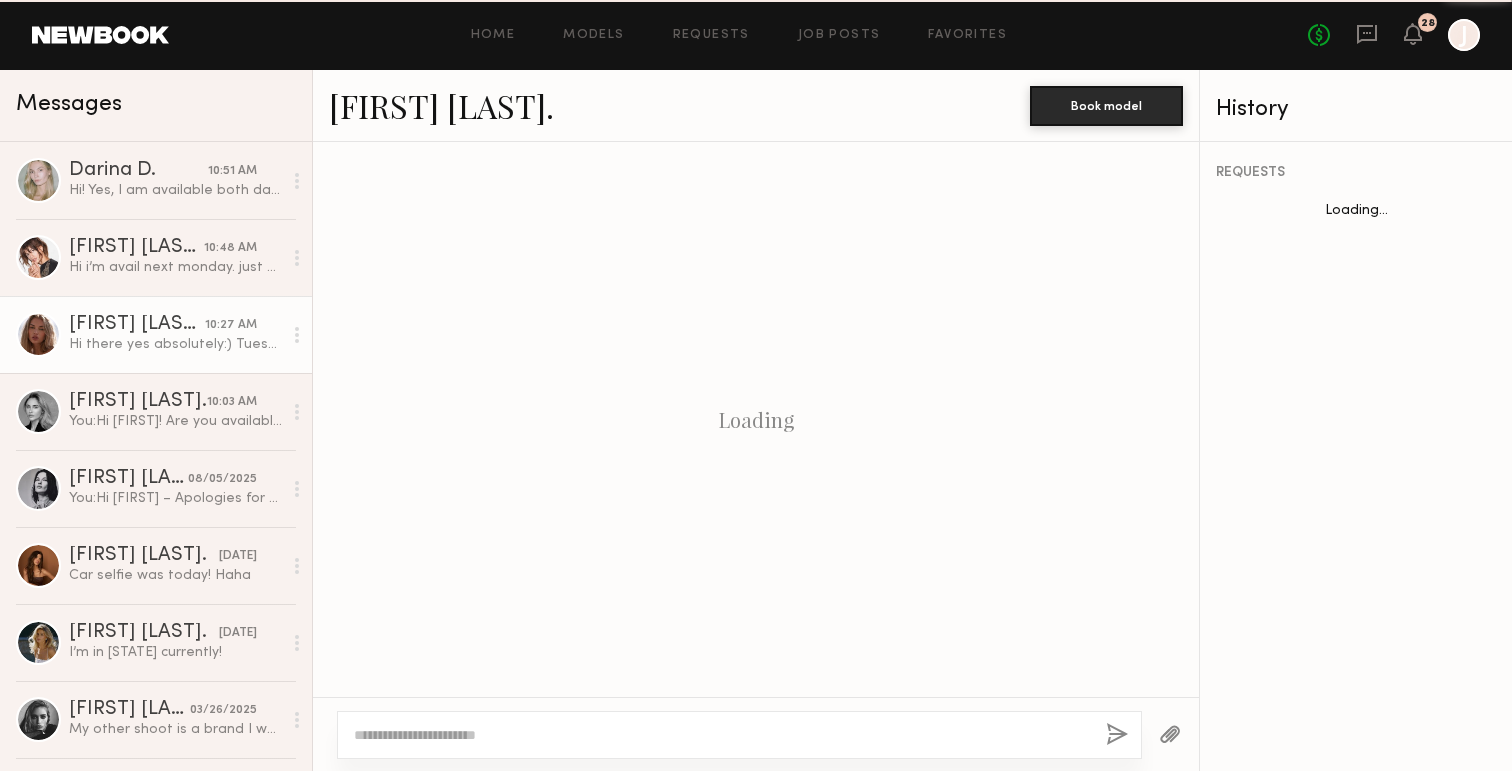 scroll, scrollTop: 1370, scrollLeft: 0, axis: vertical 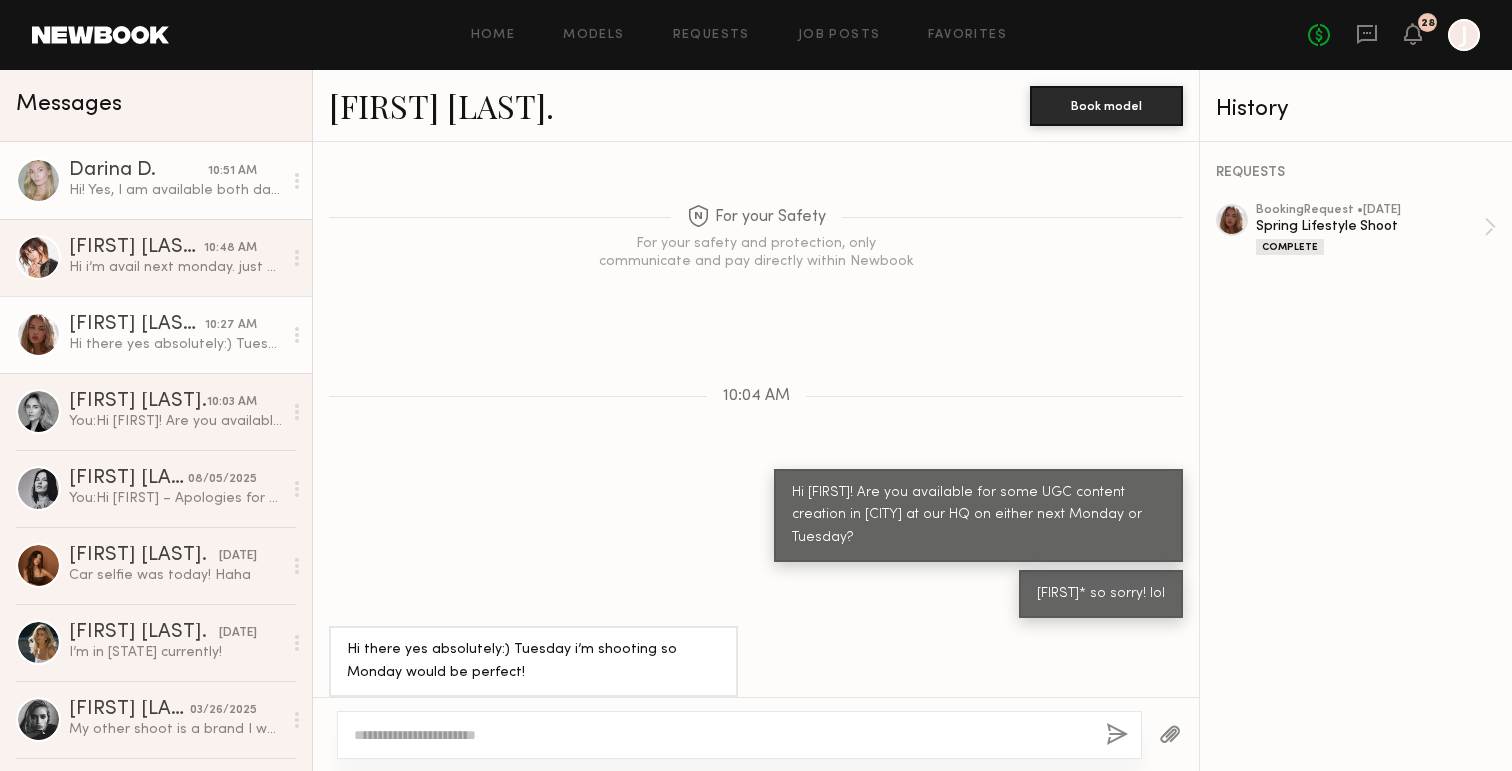 click on "Darina D." 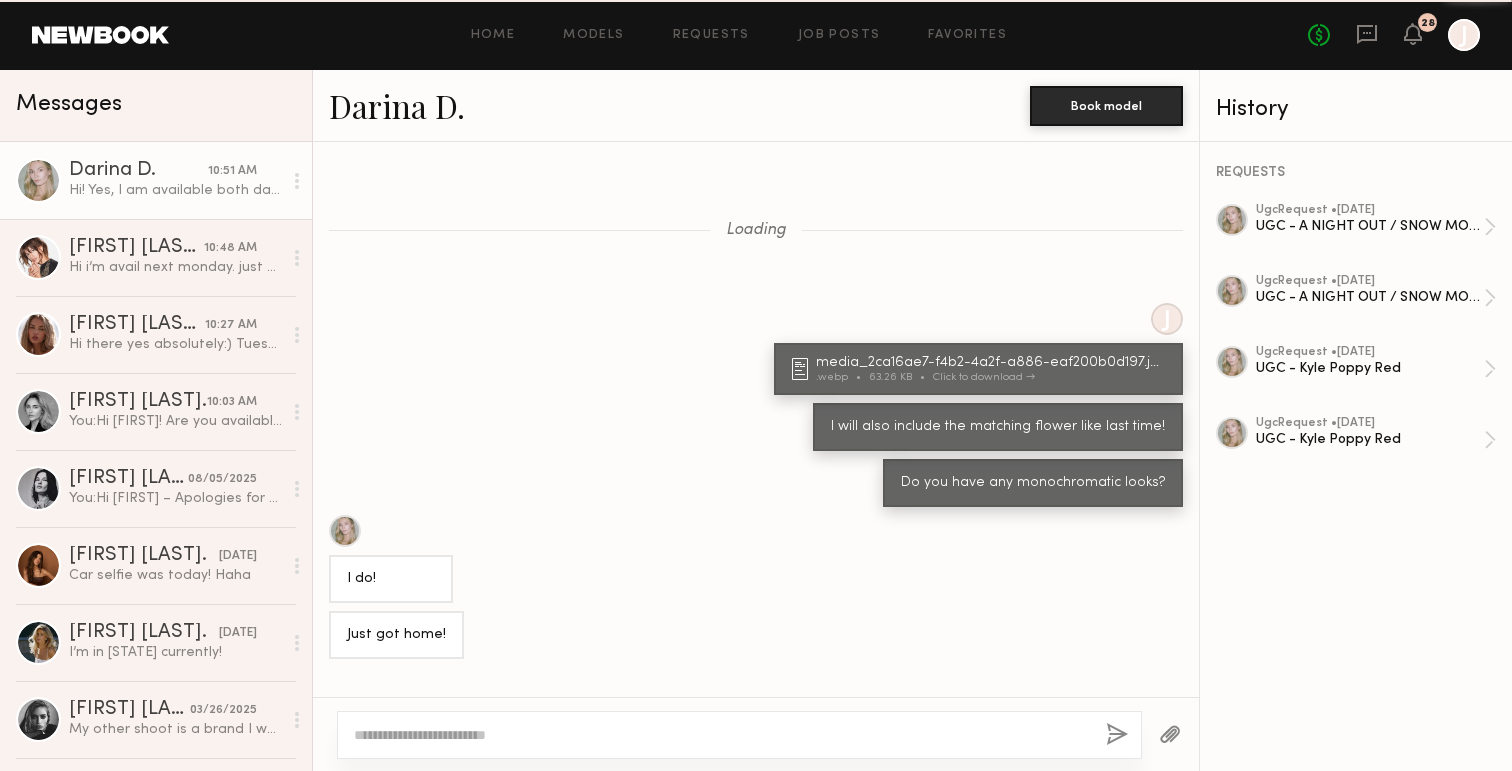 scroll, scrollTop: 923, scrollLeft: 0, axis: vertical 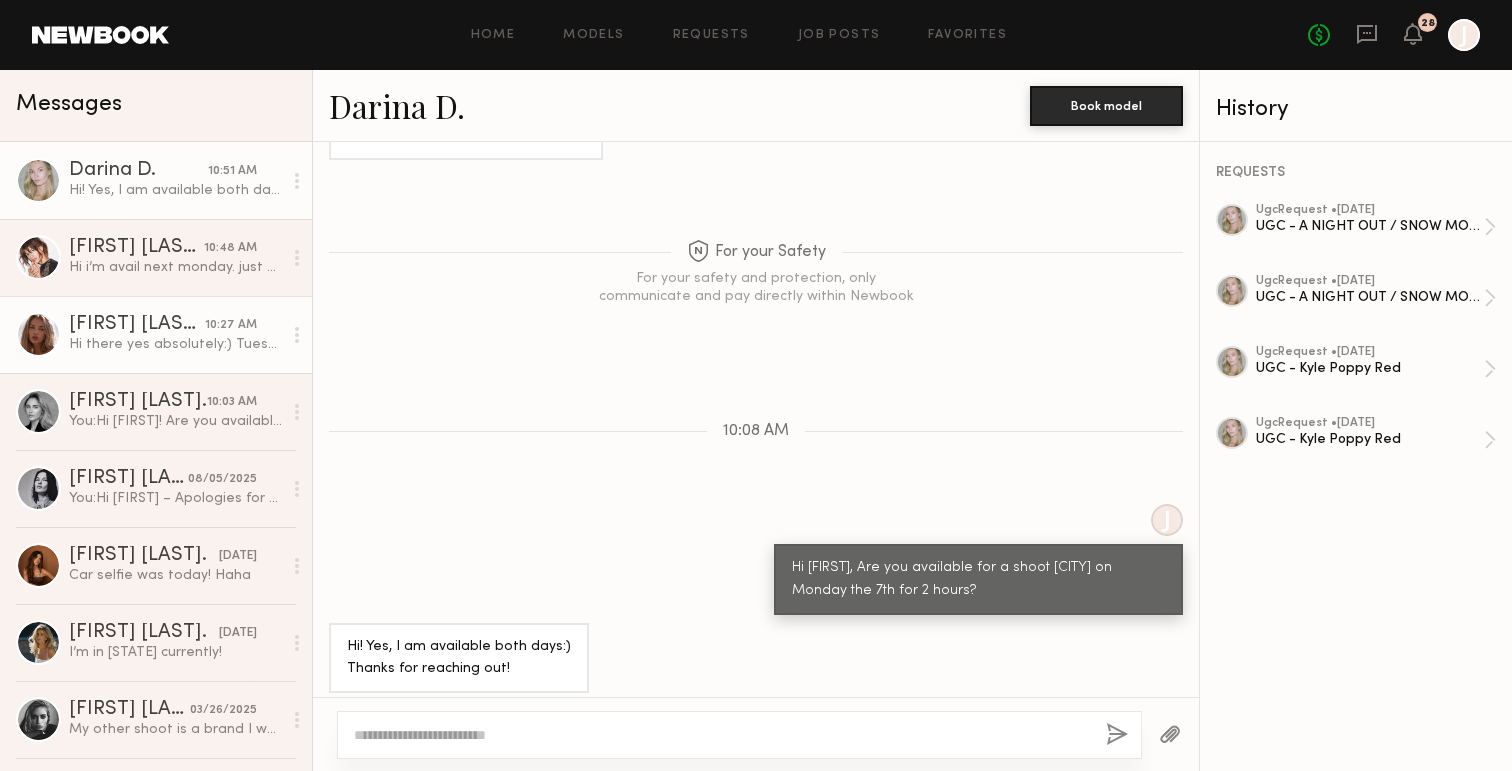 click on "[FIRST] [LAST] 10:27 AM Hi there yes absolutely:) Tuesday i’m shooting so Monday would be perfect!" 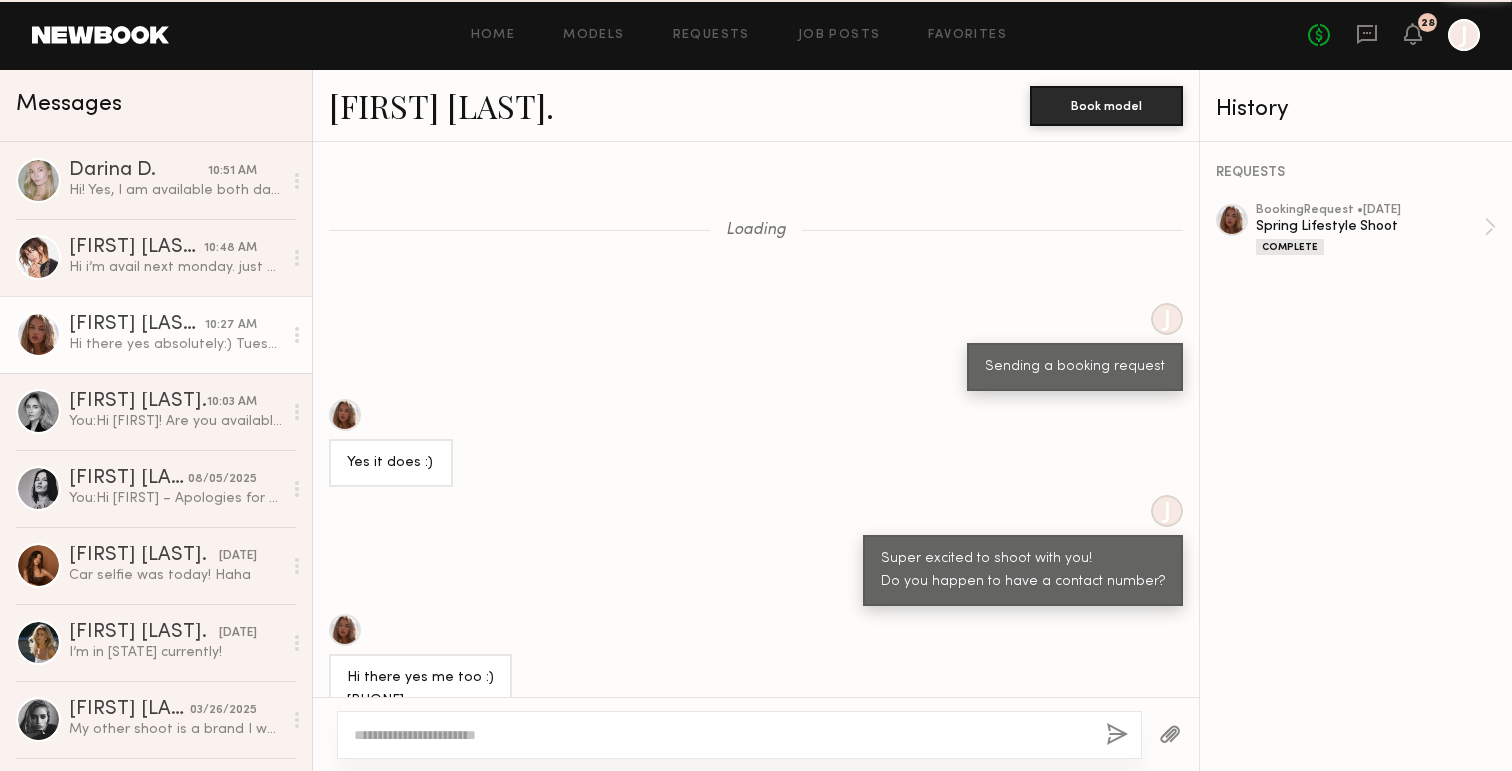 scroll, scrollTop: 1370, scrollLeft: 0, axis: vertical 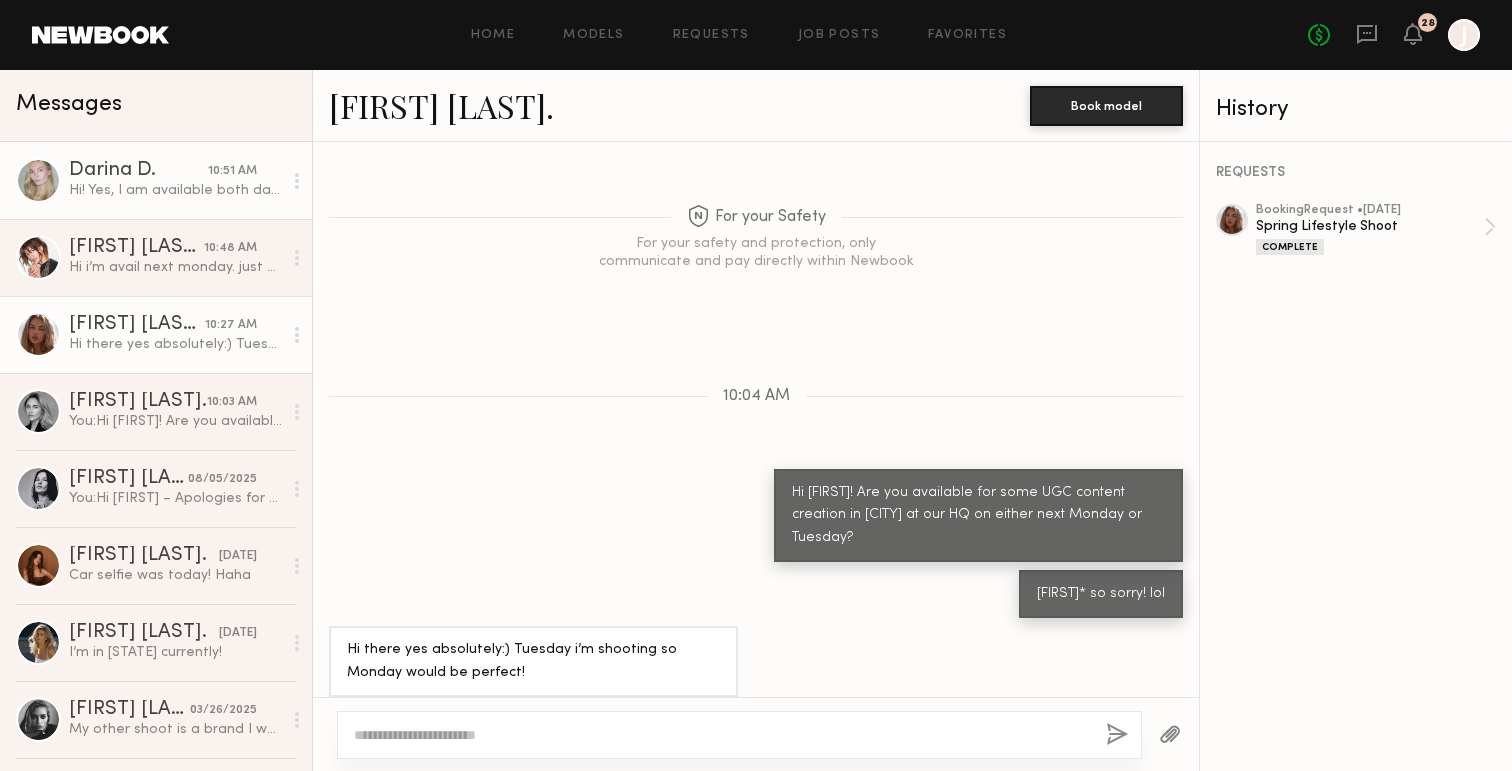 click on "[FIRST] [LAST] 10:51 AM Hi! Yes, I am available both days:)
Thanks for reaching out!" 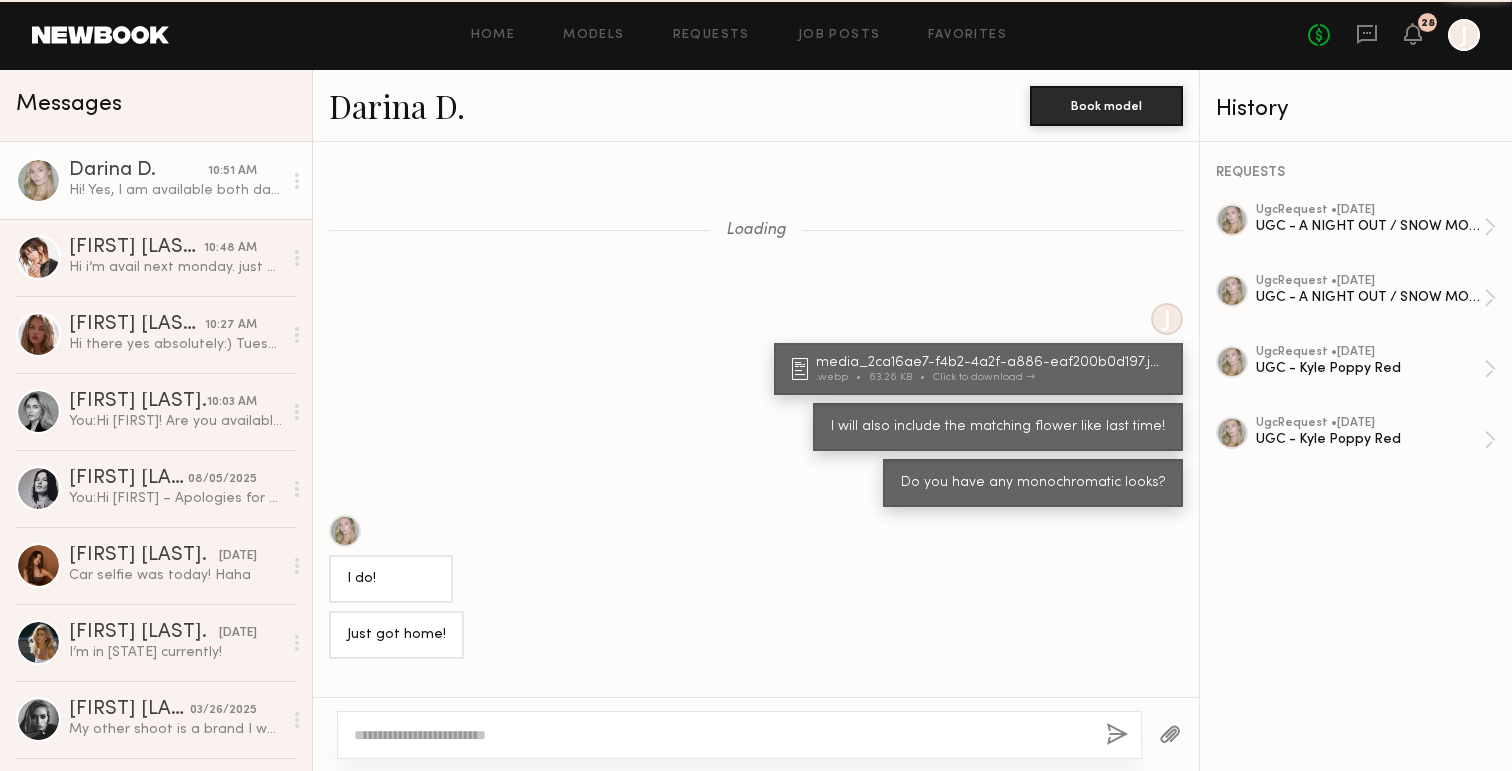 scroll, scrollTop: 923, scrollLeft: 0, axis: vertical 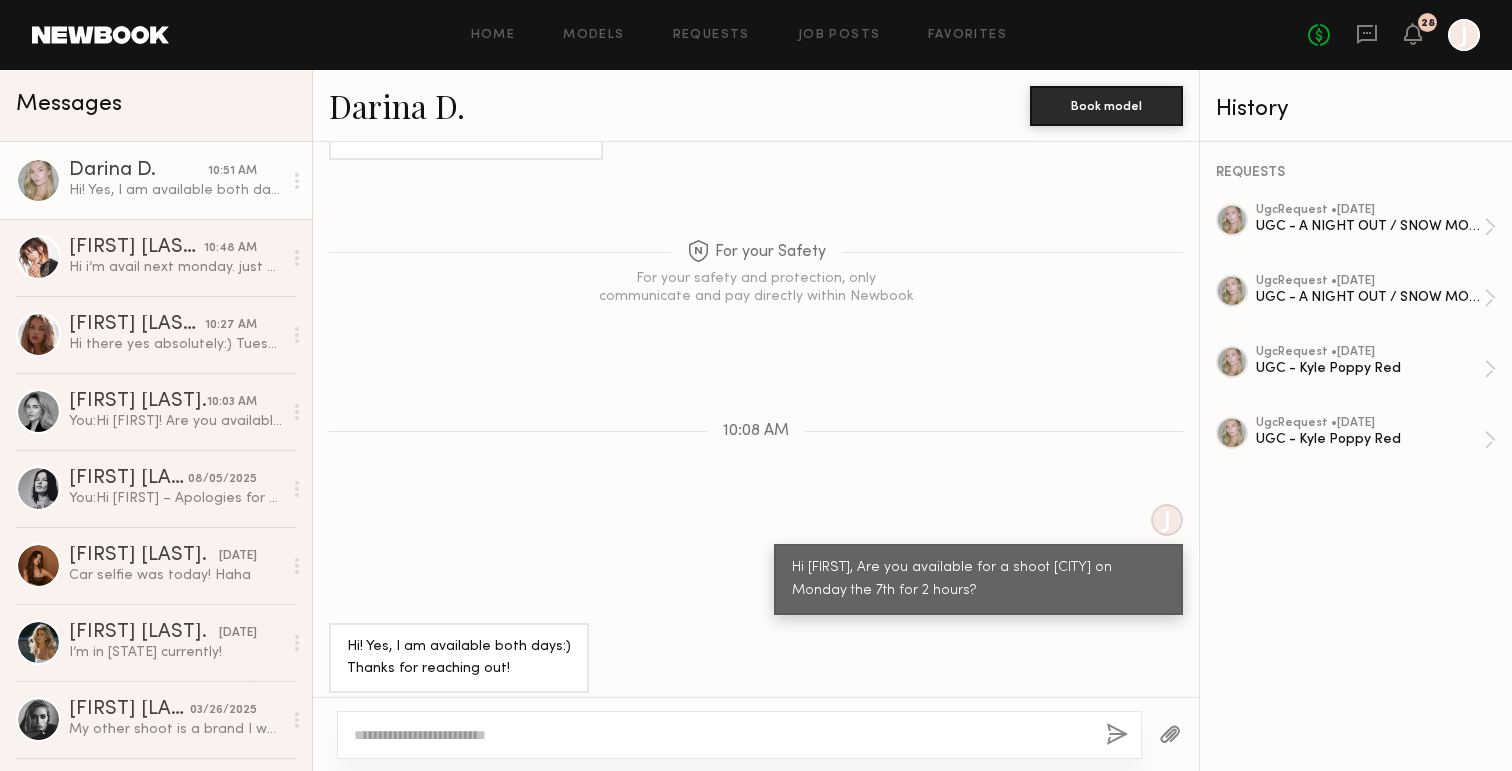 click on "Darina D." 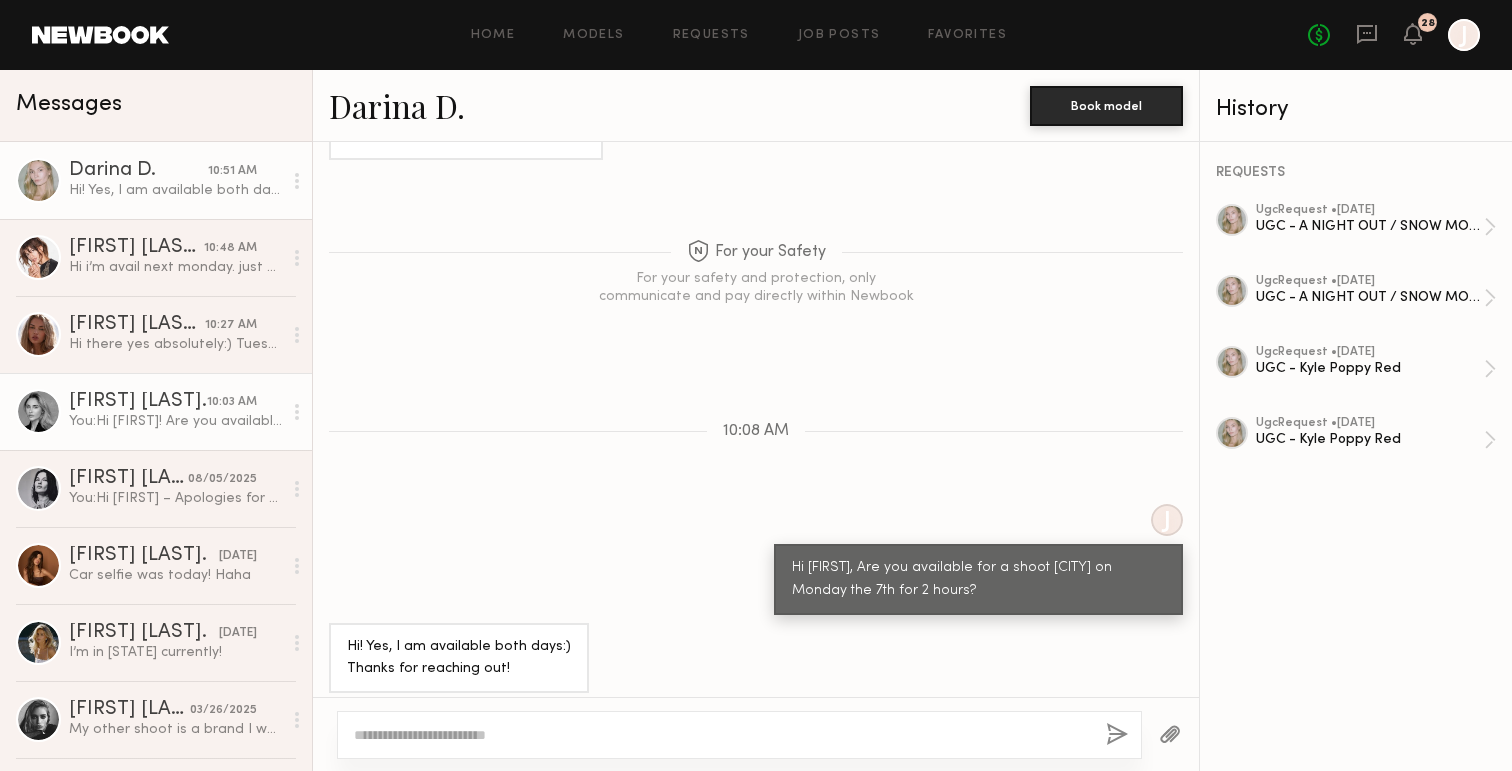 drag, startPoint x: 221, startPoint y: 405, endPoint x: 221, endPoint y: 380, distance: 25 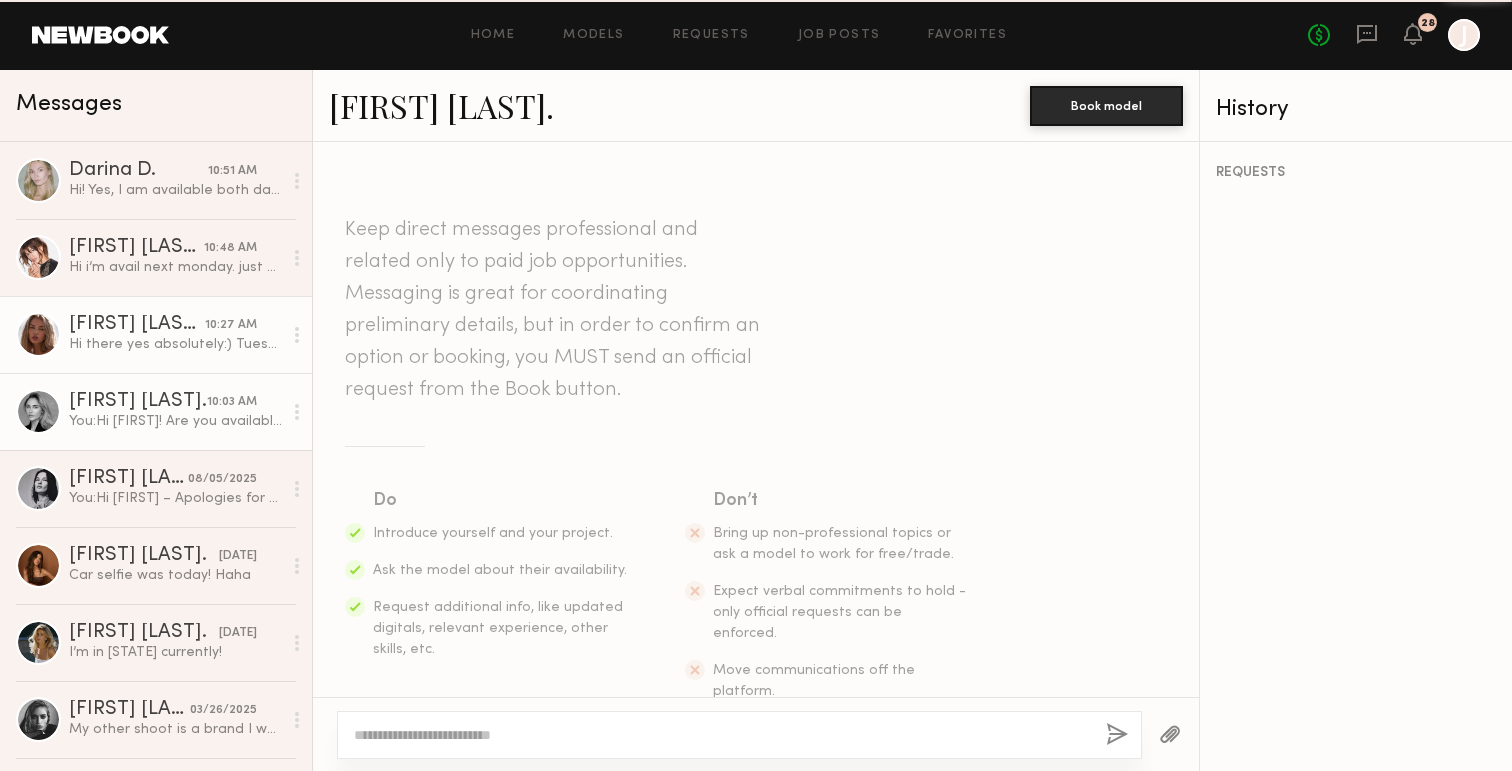 scroll, scrollTop: 1199, scrollLeft: 0, axis: vertical 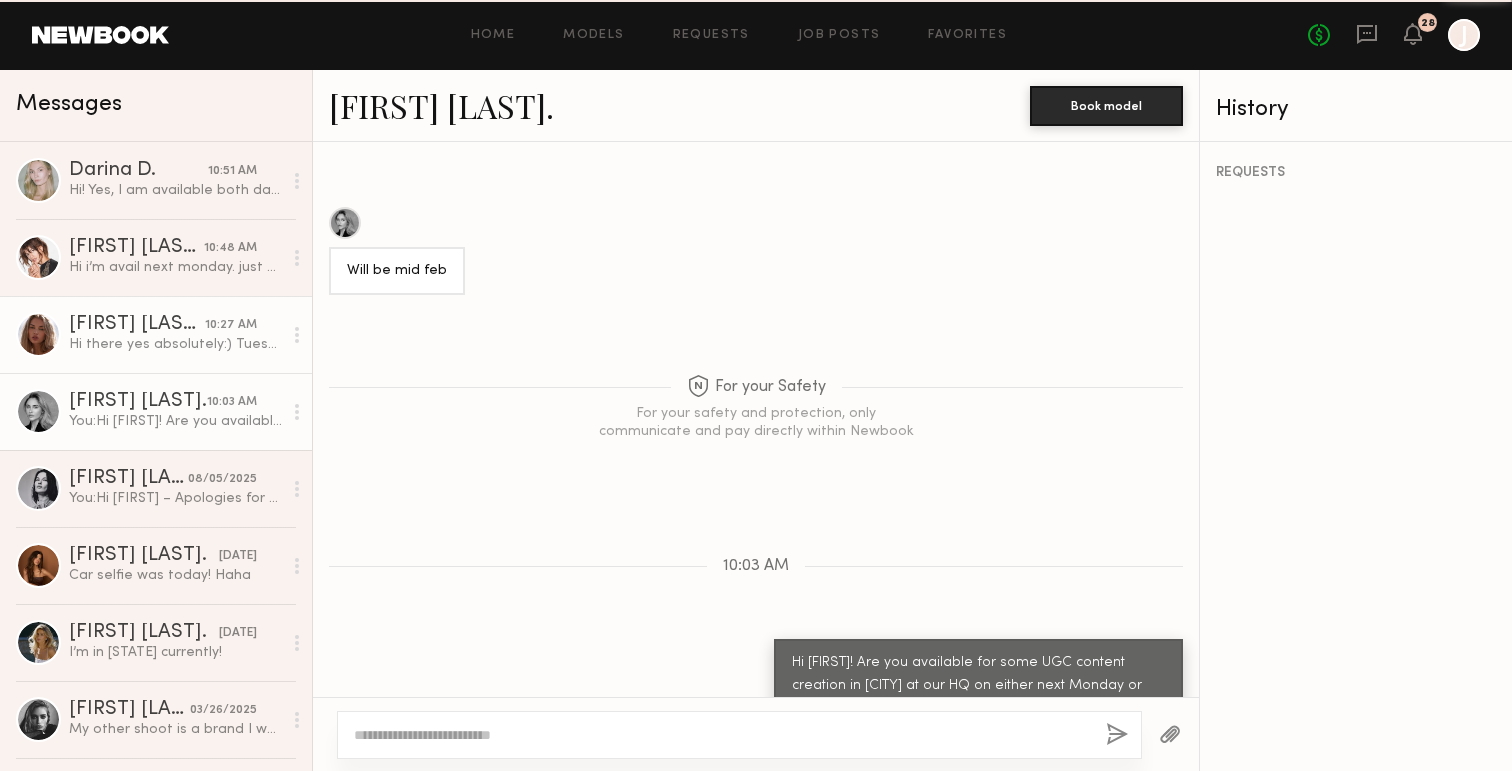 click on "Hi there yes absolutely:) Tuesday i’m shooting so Monday would be perfect!" 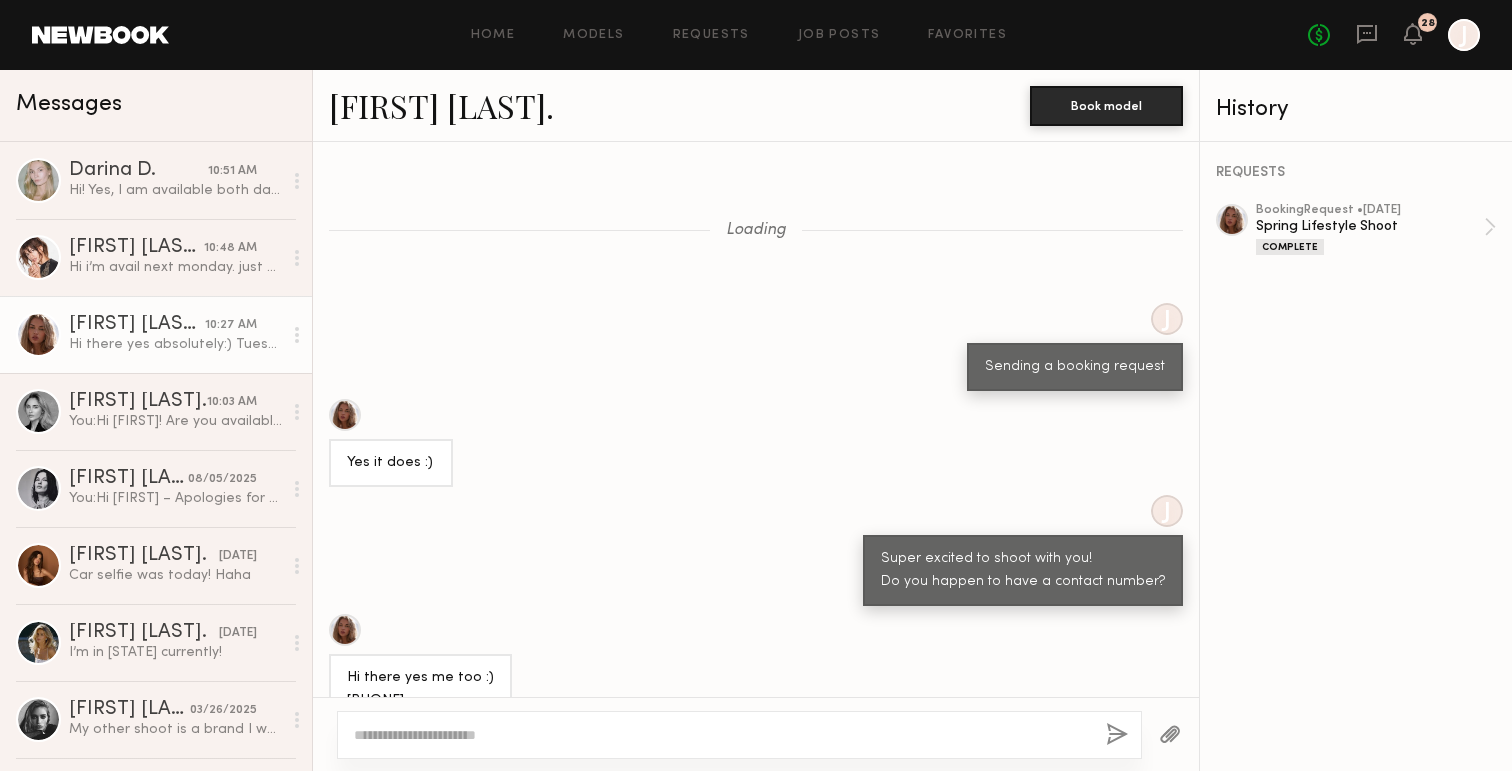 scroll, scrollTop: 1370, scrollLeft: 0, axis: vertical 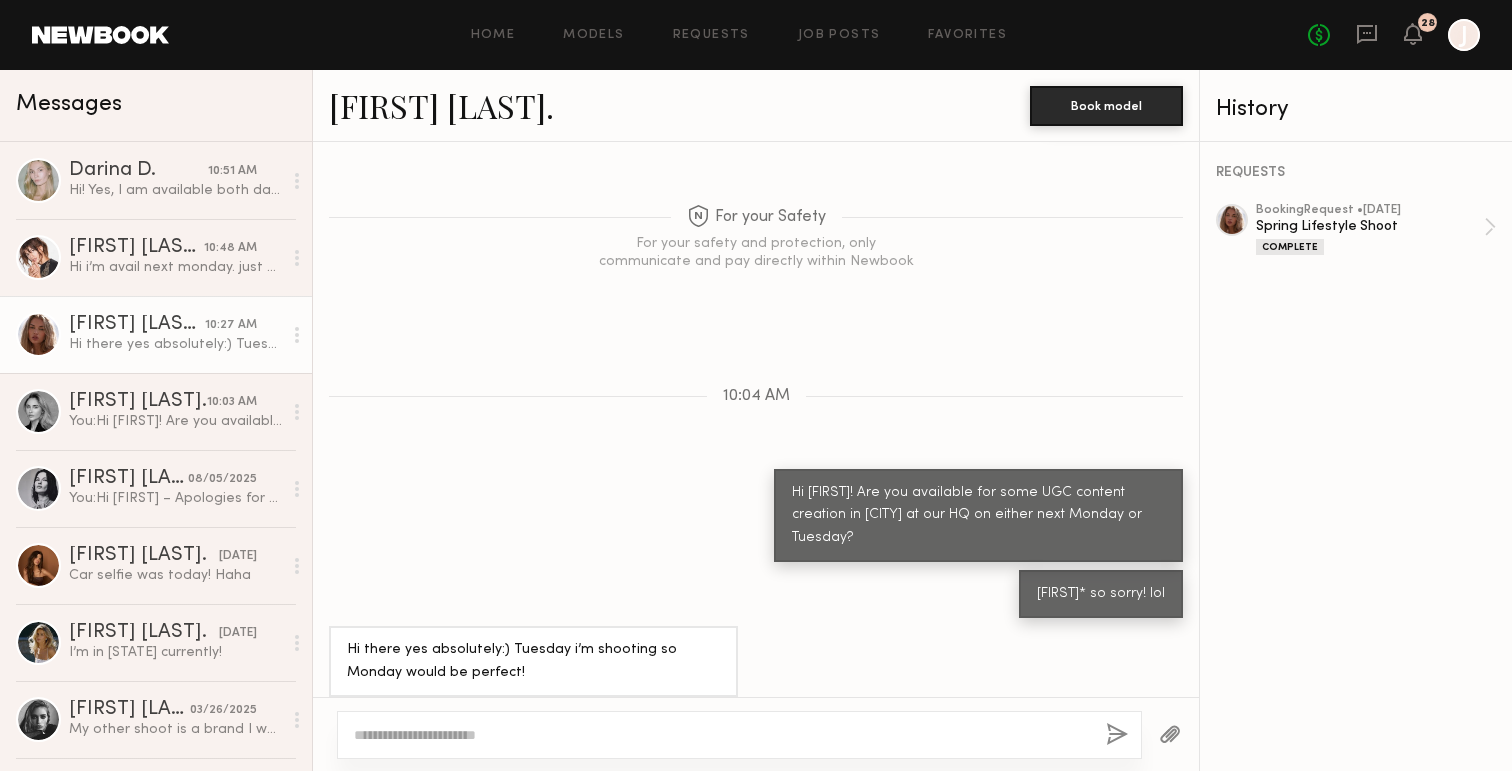 click on "[FIRST] [LAST]." 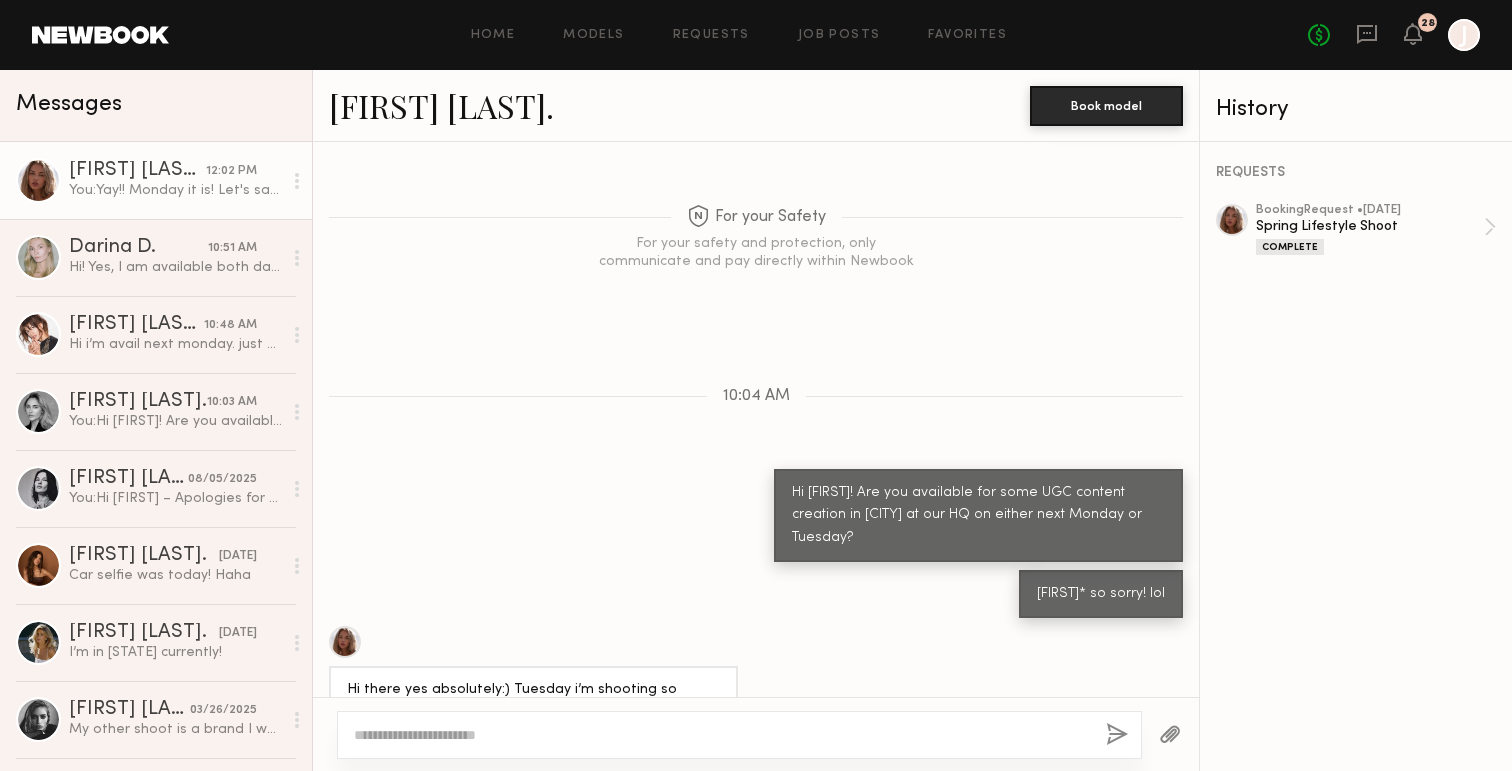 scroll, scrollTop: 1618, scrollLeft: 0, axis: vertical 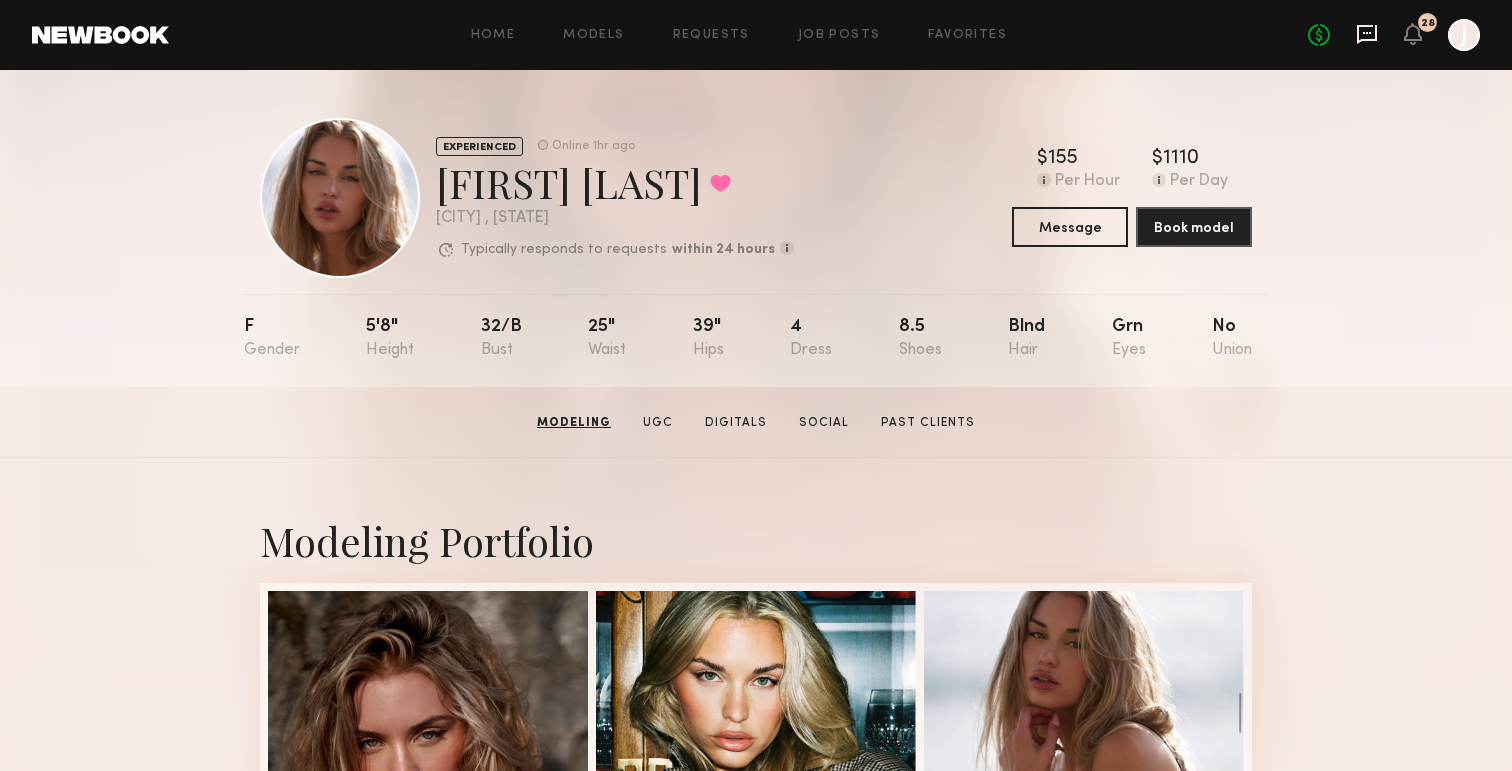 click on "No fees up to $5,000 28 J" 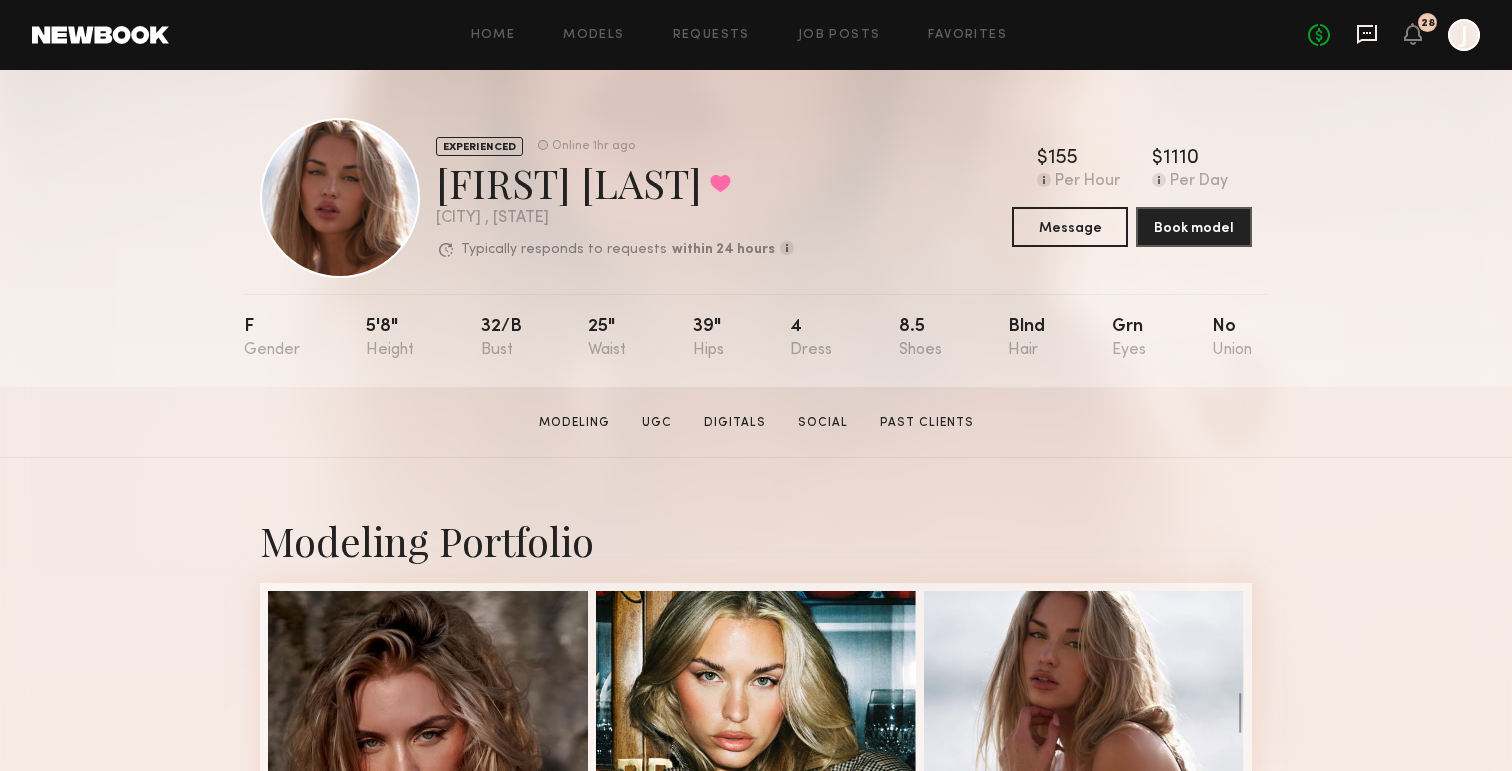 click 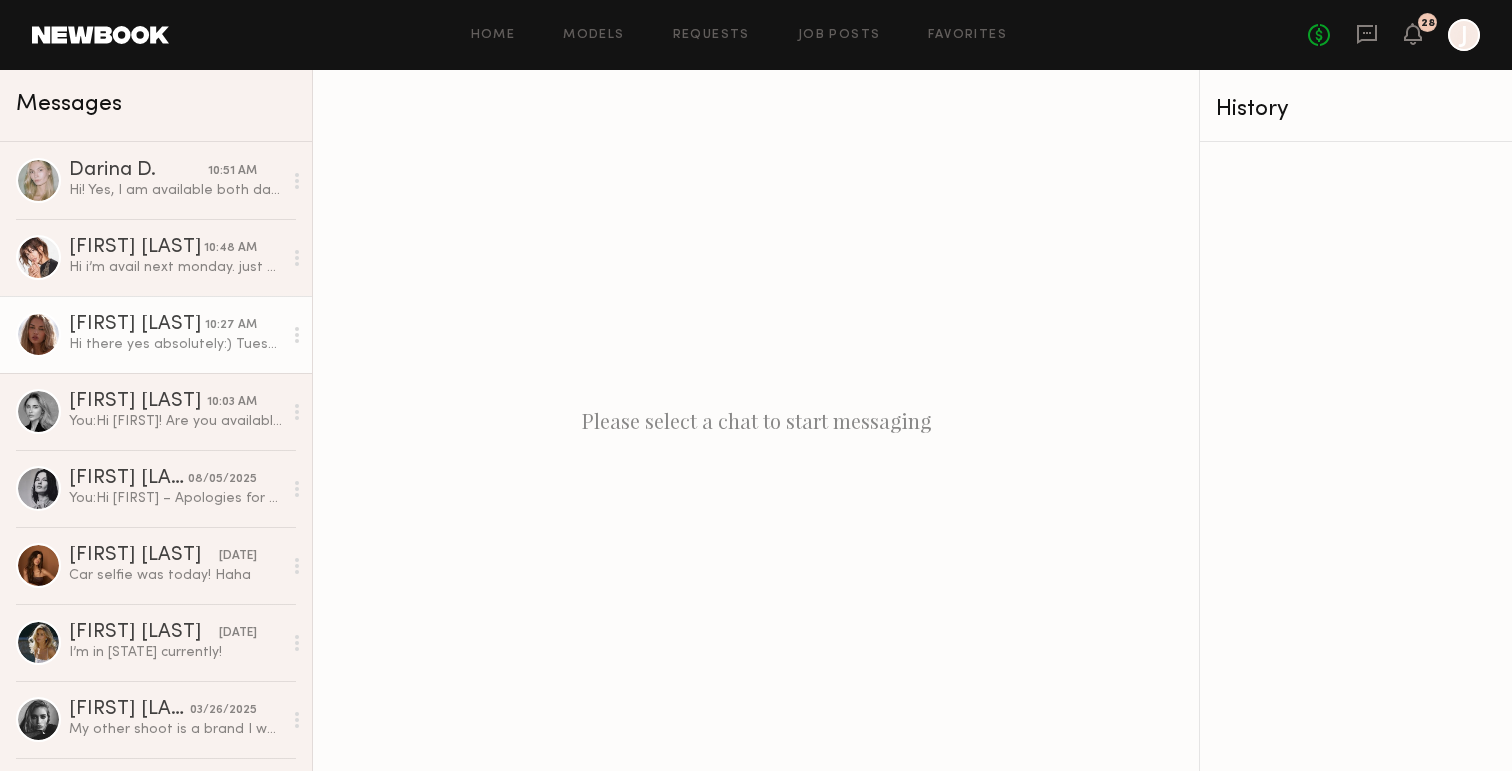 click on "Hi there yes absolutely:) Tuesday i’m shooting so Monday would be perfect!" 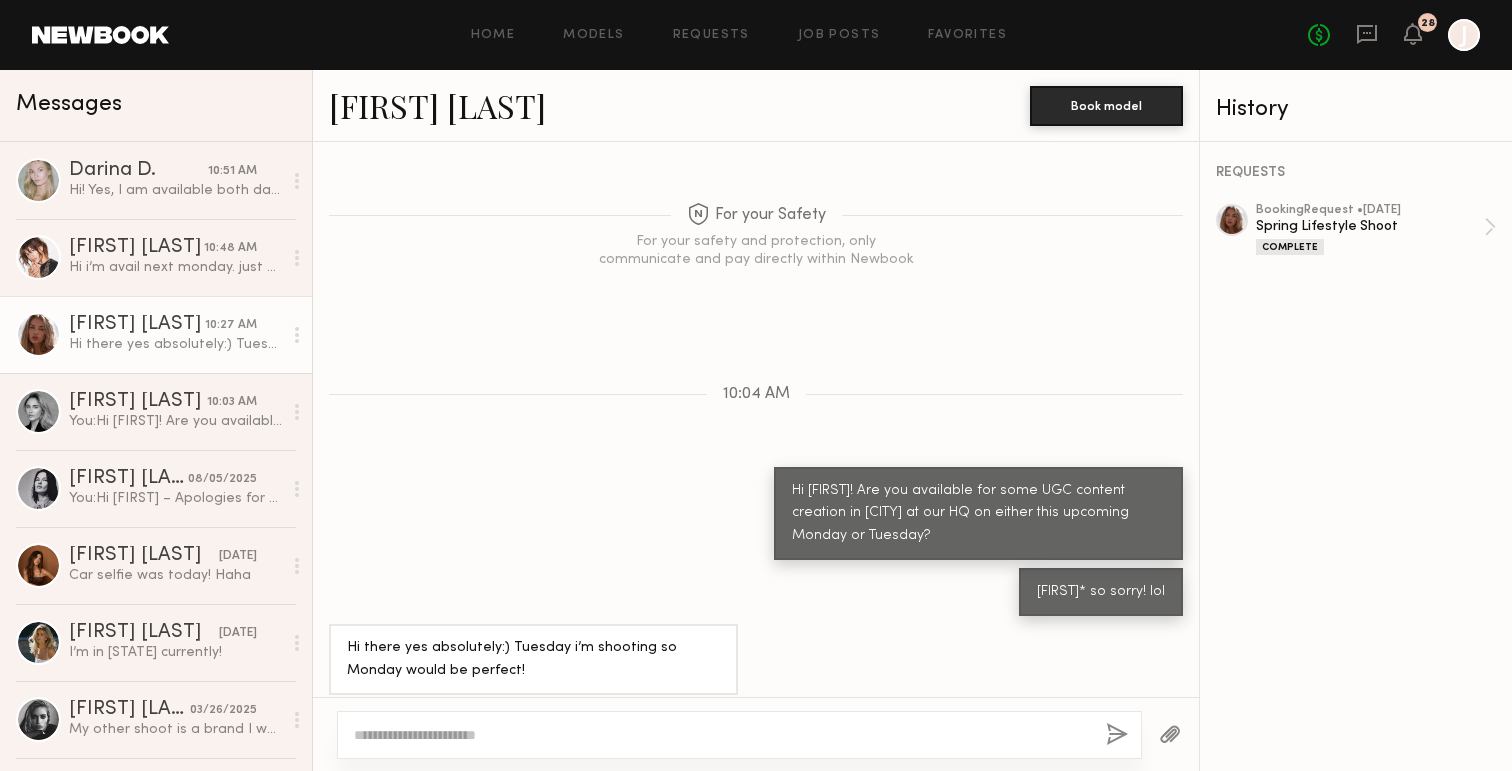 scroll, scrollTop: 1370, scrollLeft: 0, axis: vertical 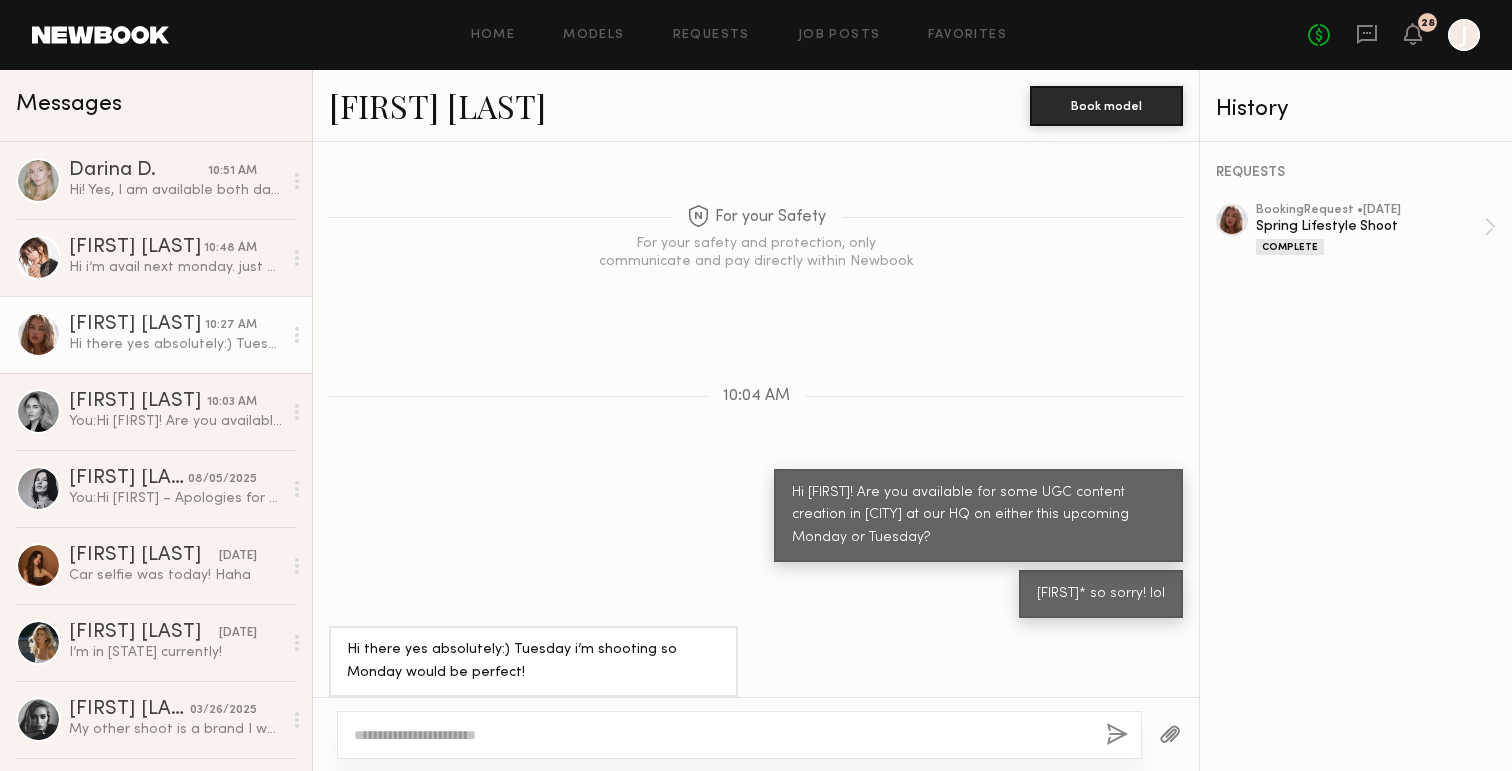 click 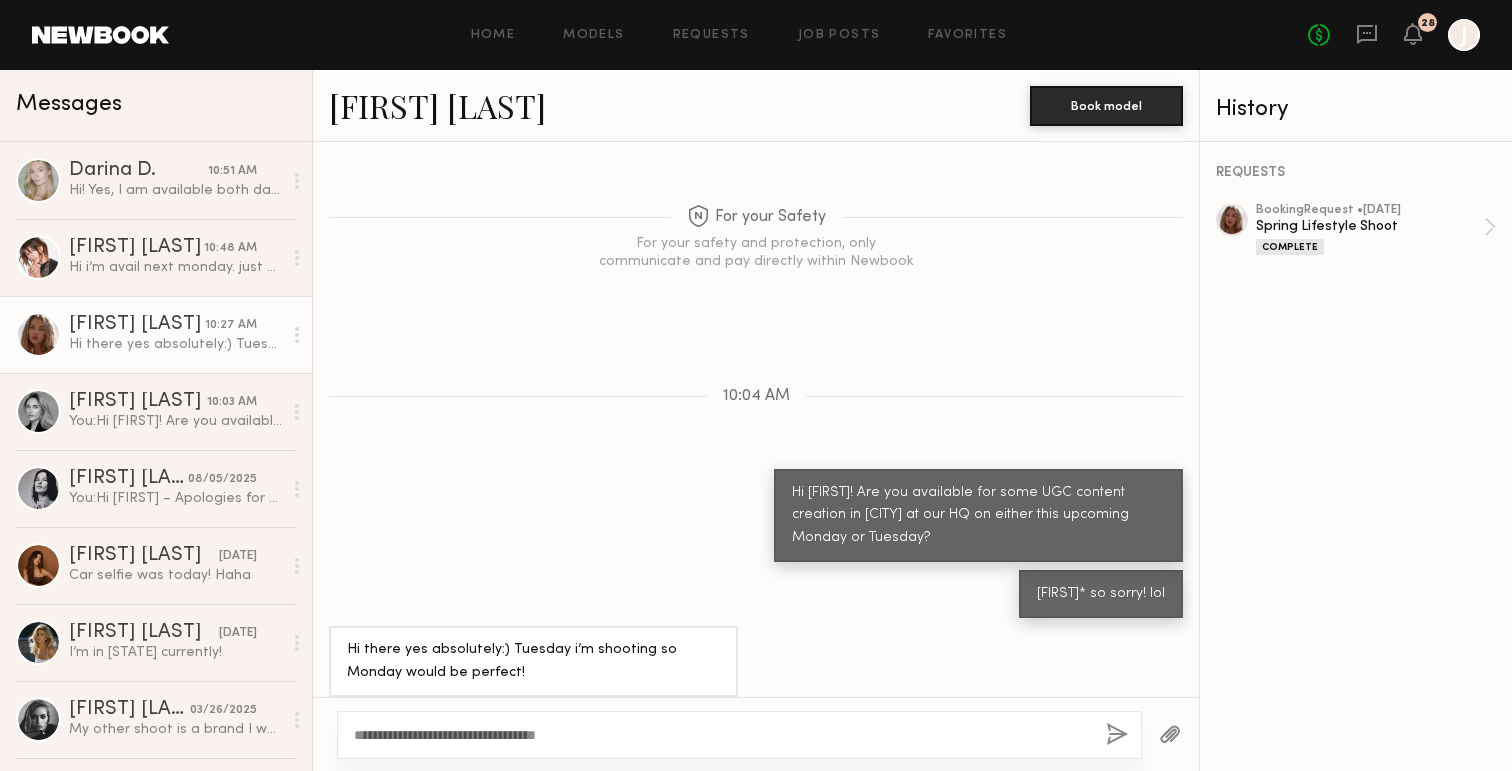 type on "**********" 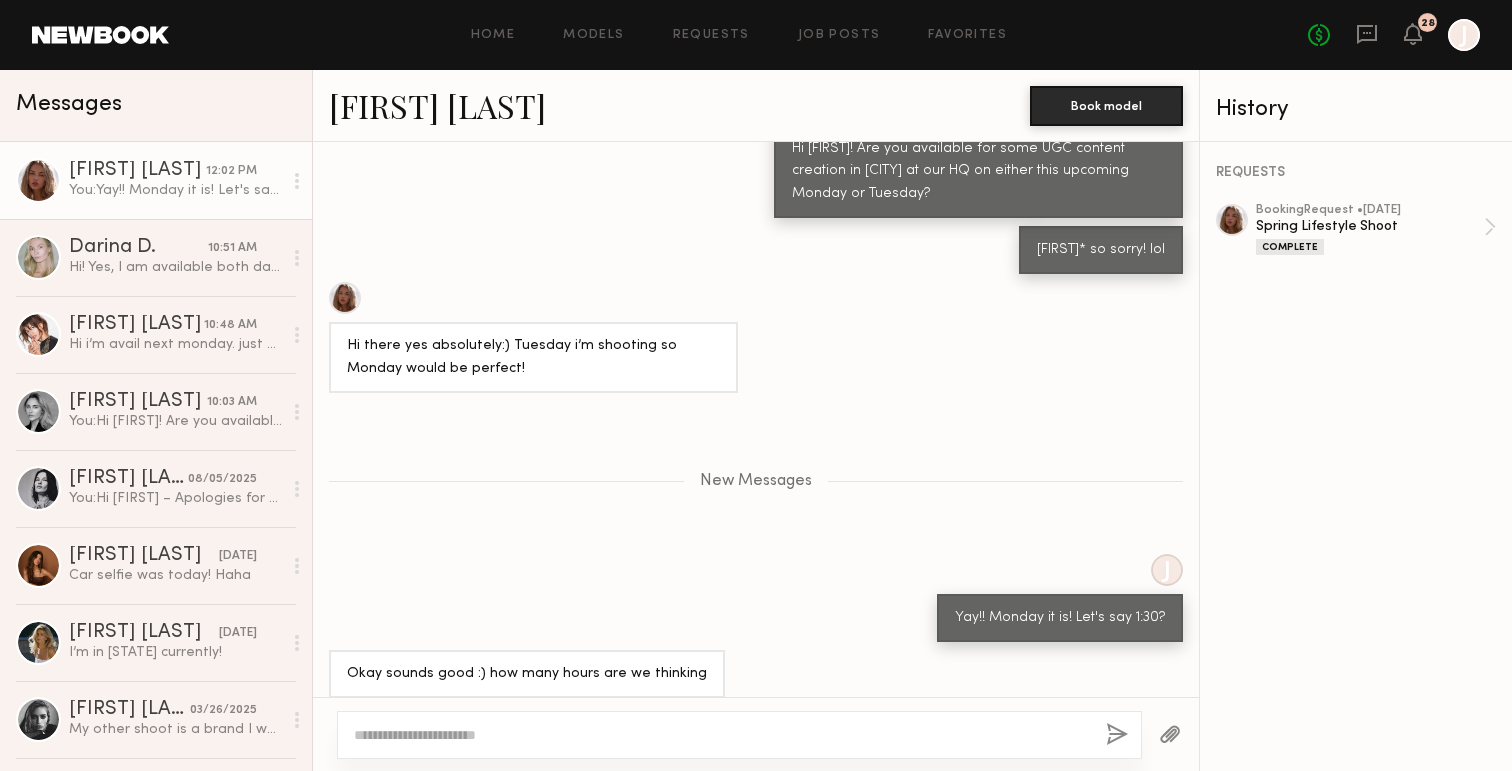 scroll, scrollTop: 1713, scrollLeft: 0, axis: vertical 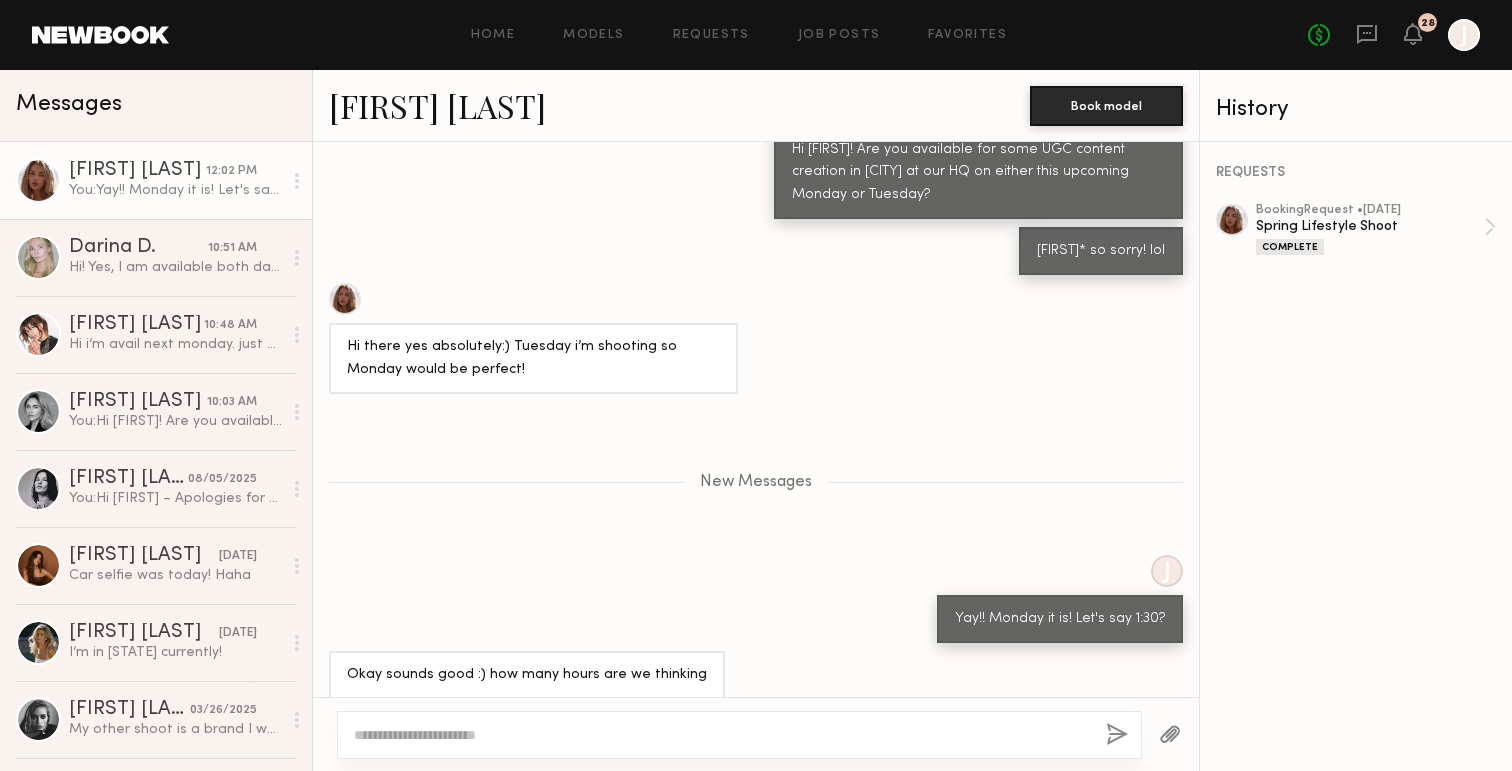 click 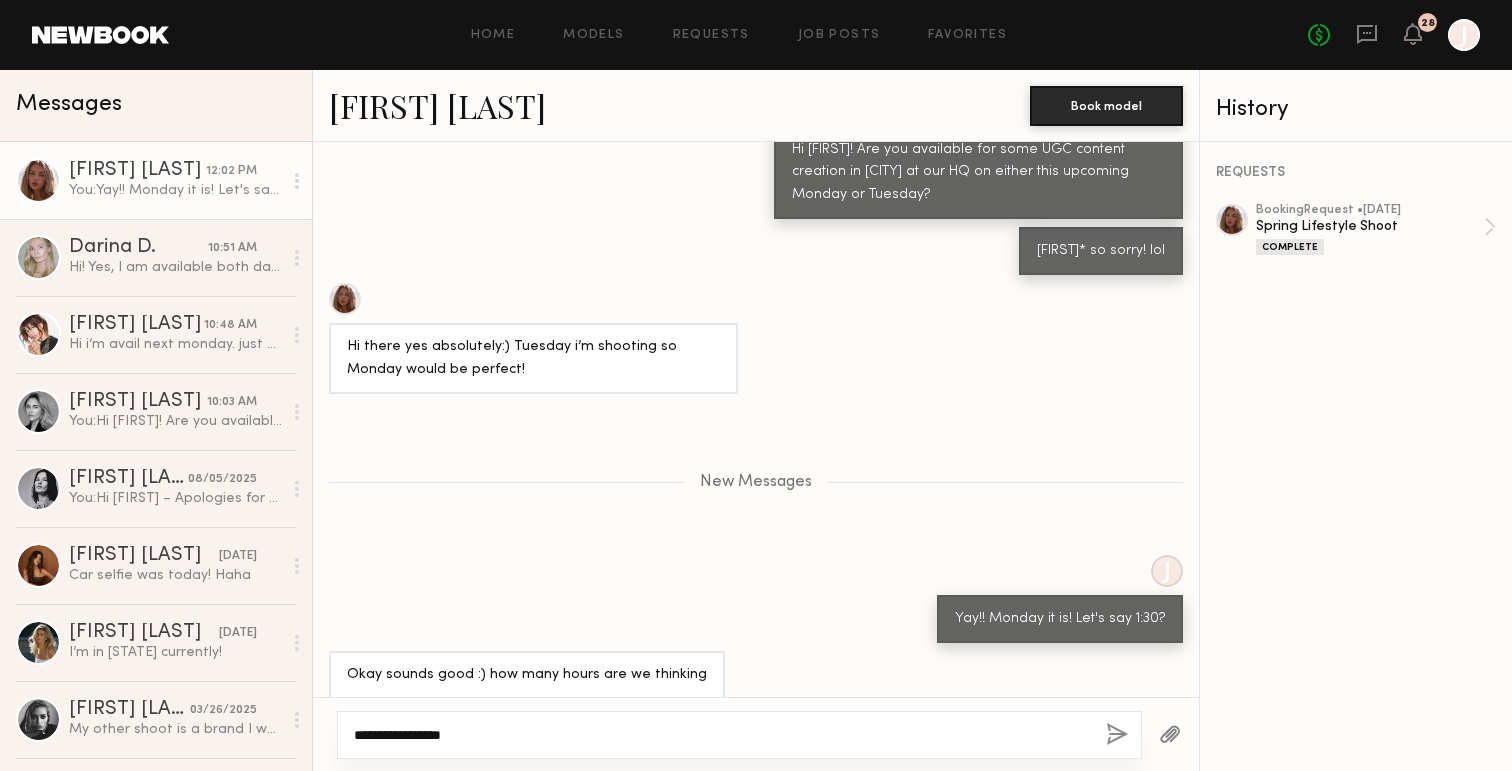 type on "**********" 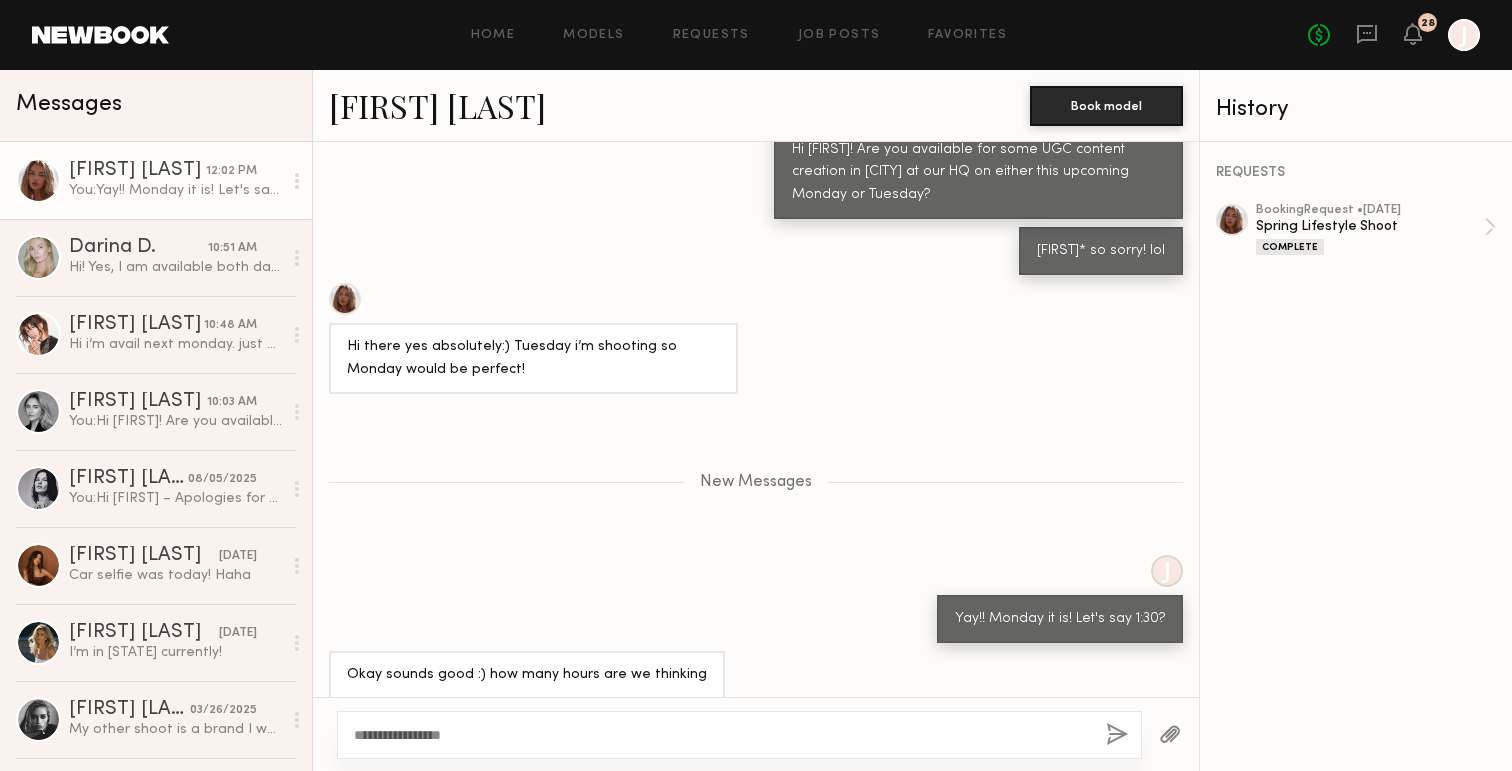 click 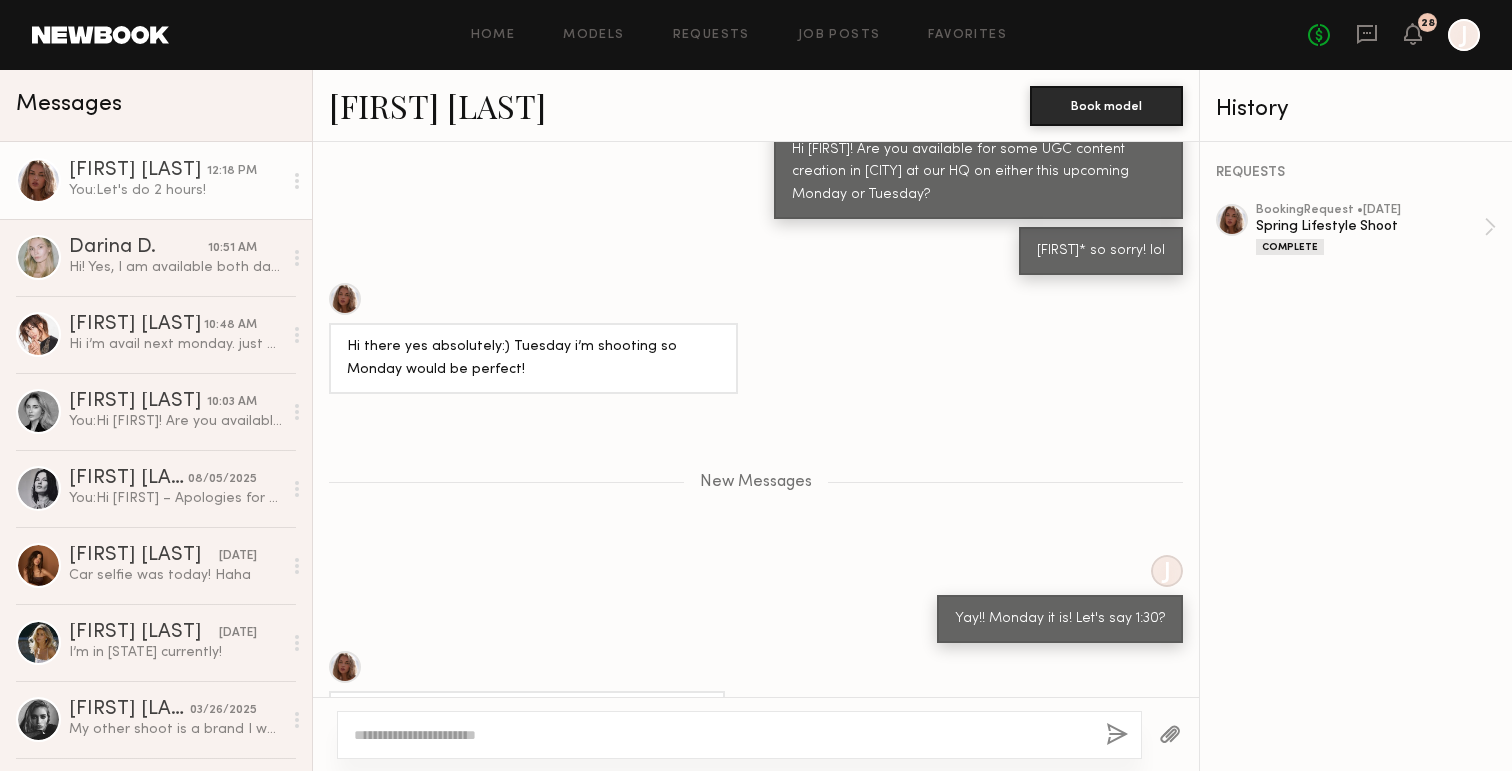 scroll, scrollTop: 1808, scrollLeft: 0, axis: vertical 